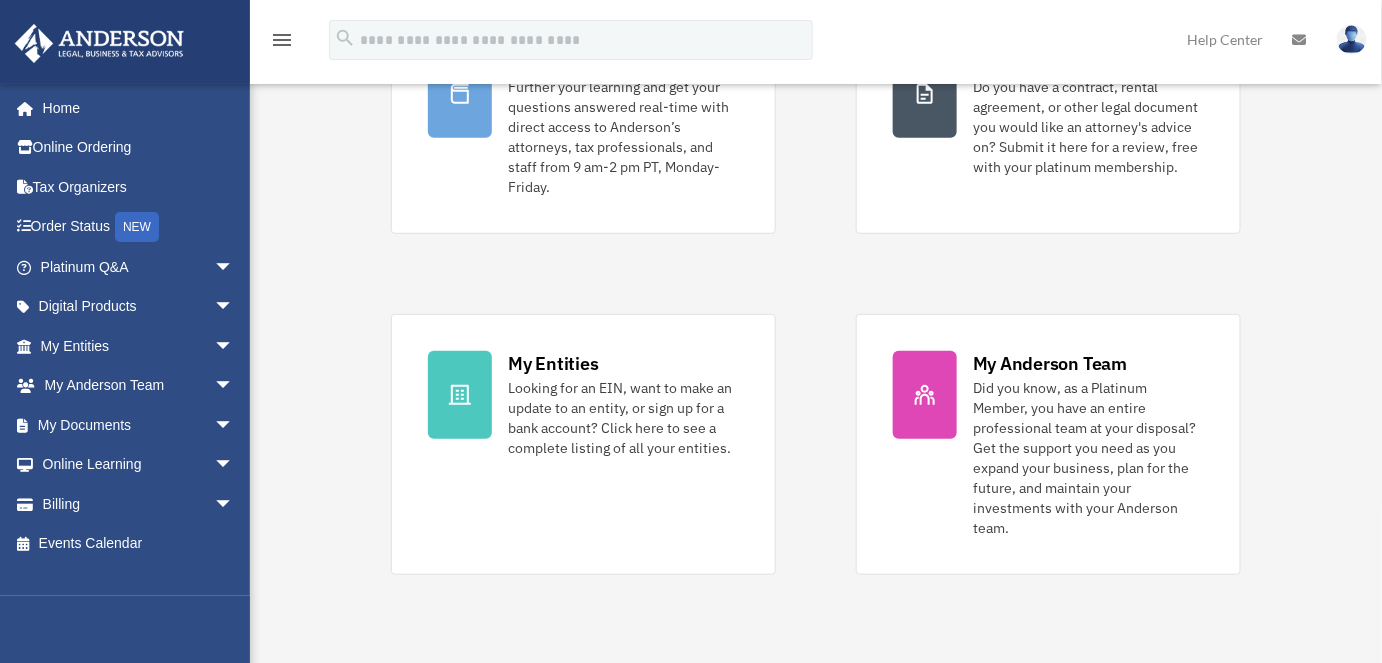 scroll, scrollTop: 259, scrollLeft: 0, axis: vertical 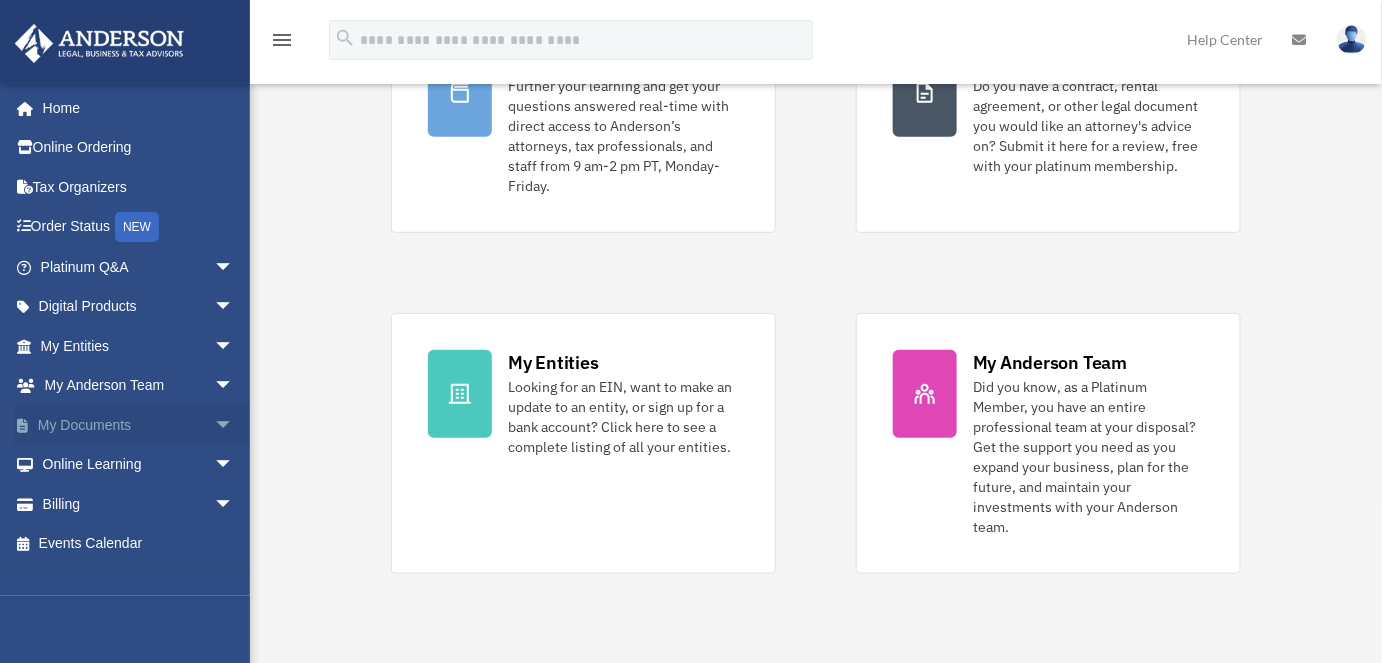 click on "My Documents arrow_drop_down" at bounding box center (139, 425) 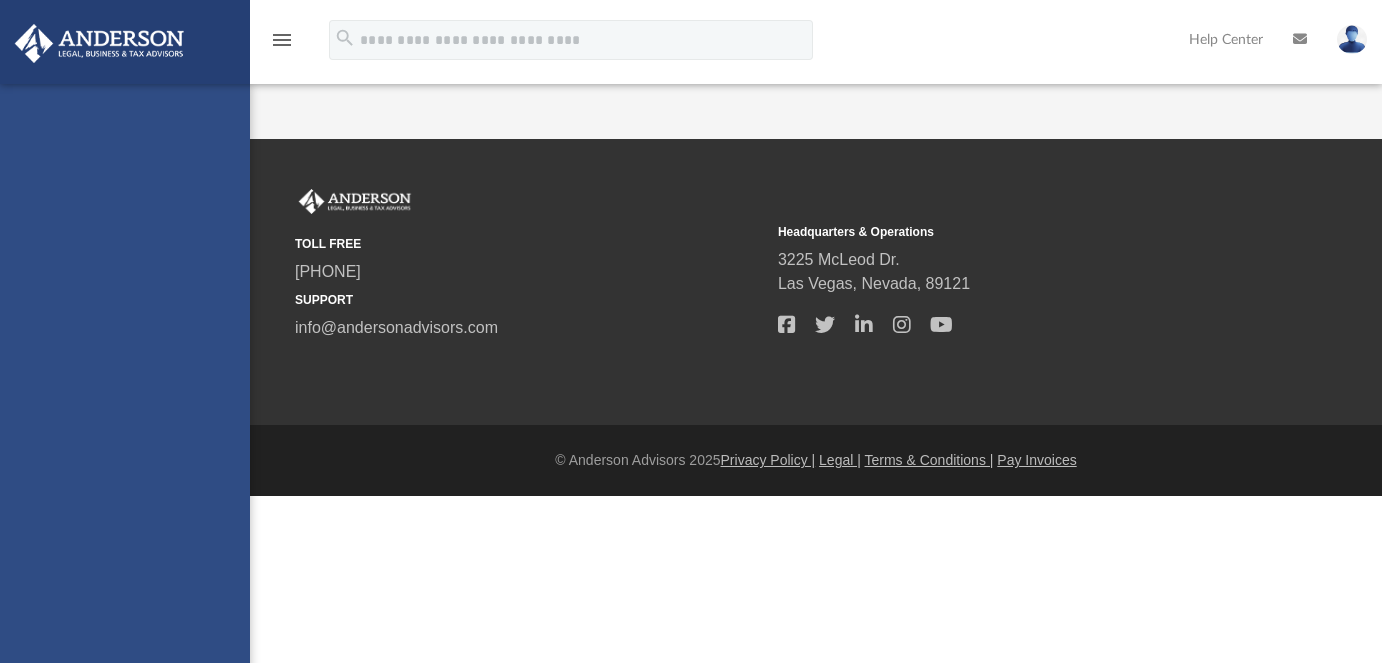 scroll, scrollTop: 0, scrollLeft: 0, axis: both 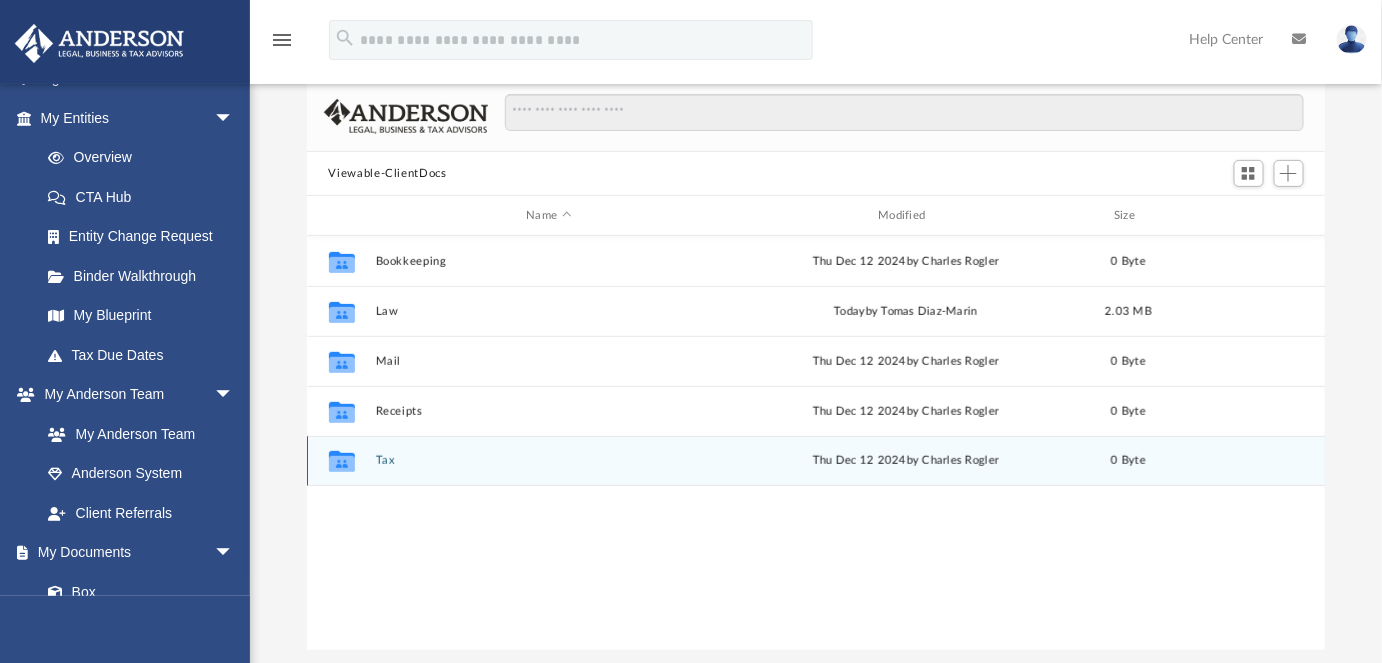 click on "Tax" at bounding box center (549, 460) 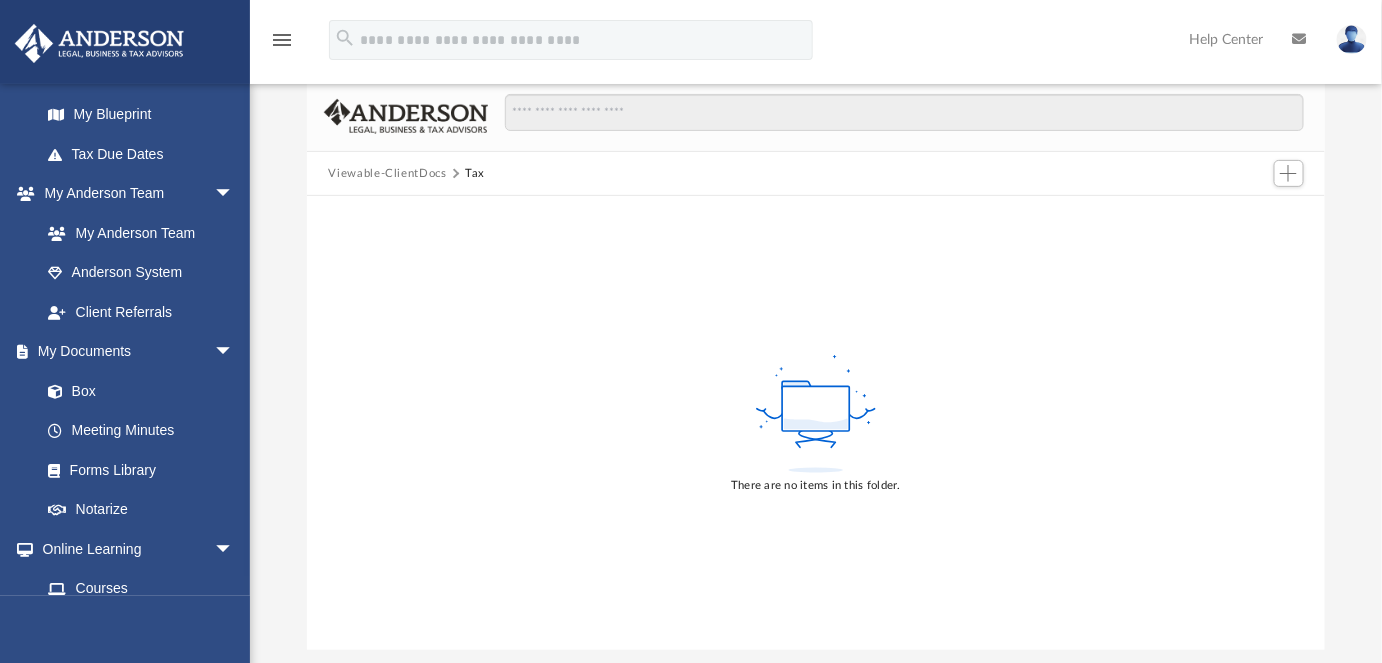 scroll, scrollTop: 432, scrollLeft: 0, axis: vertical 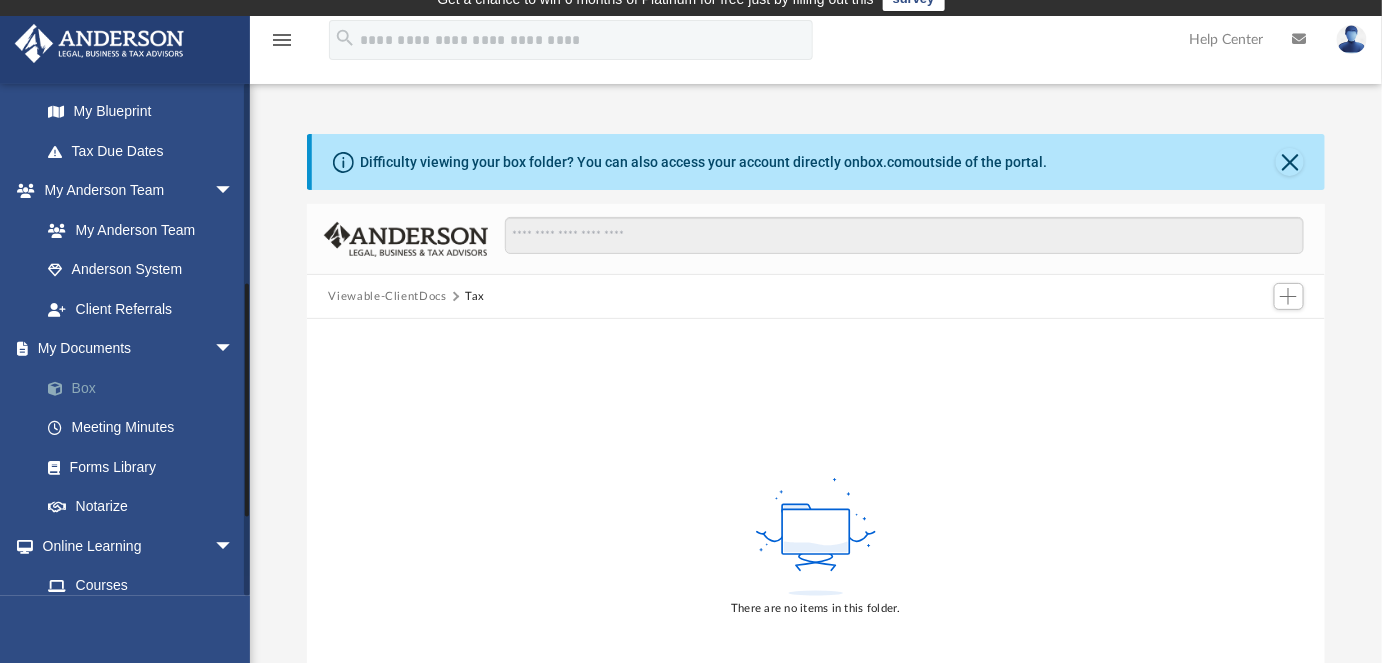 click on "Box" at bounding box center [146, 388] 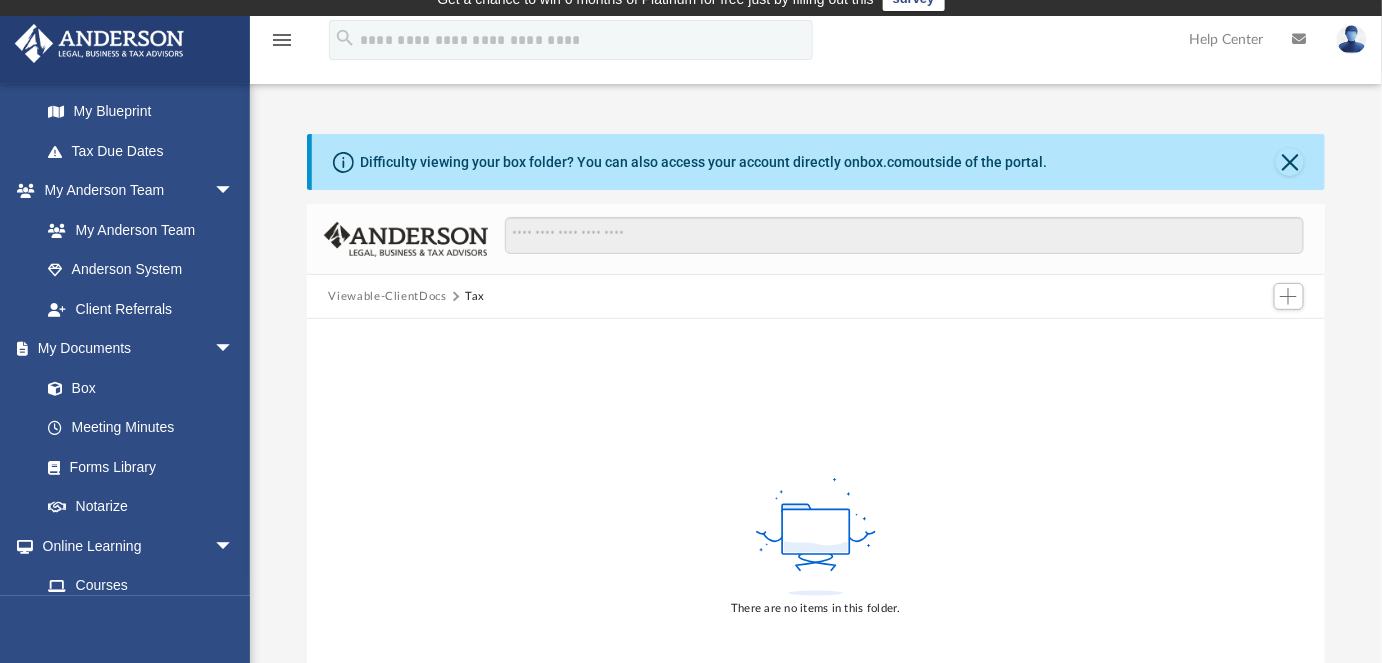 click on "Tax" at bounding box center [475, 297] 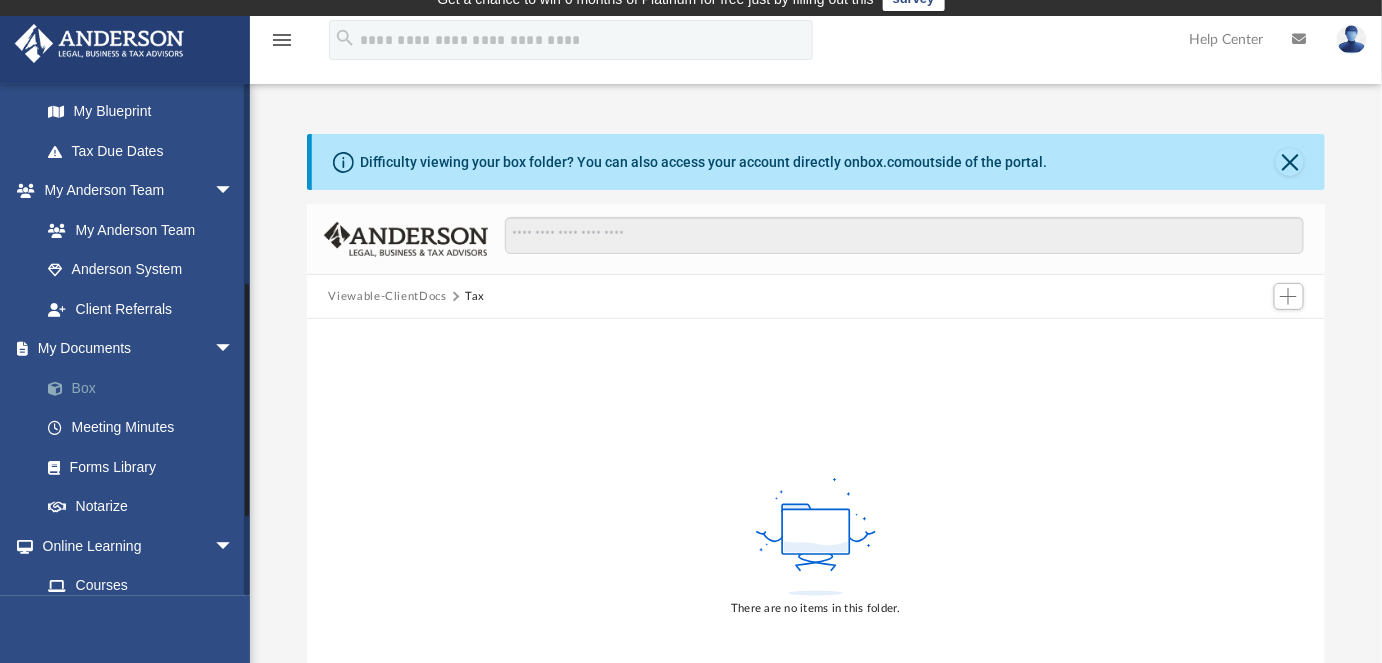 click on "Box" at bounding box center (146, 388) 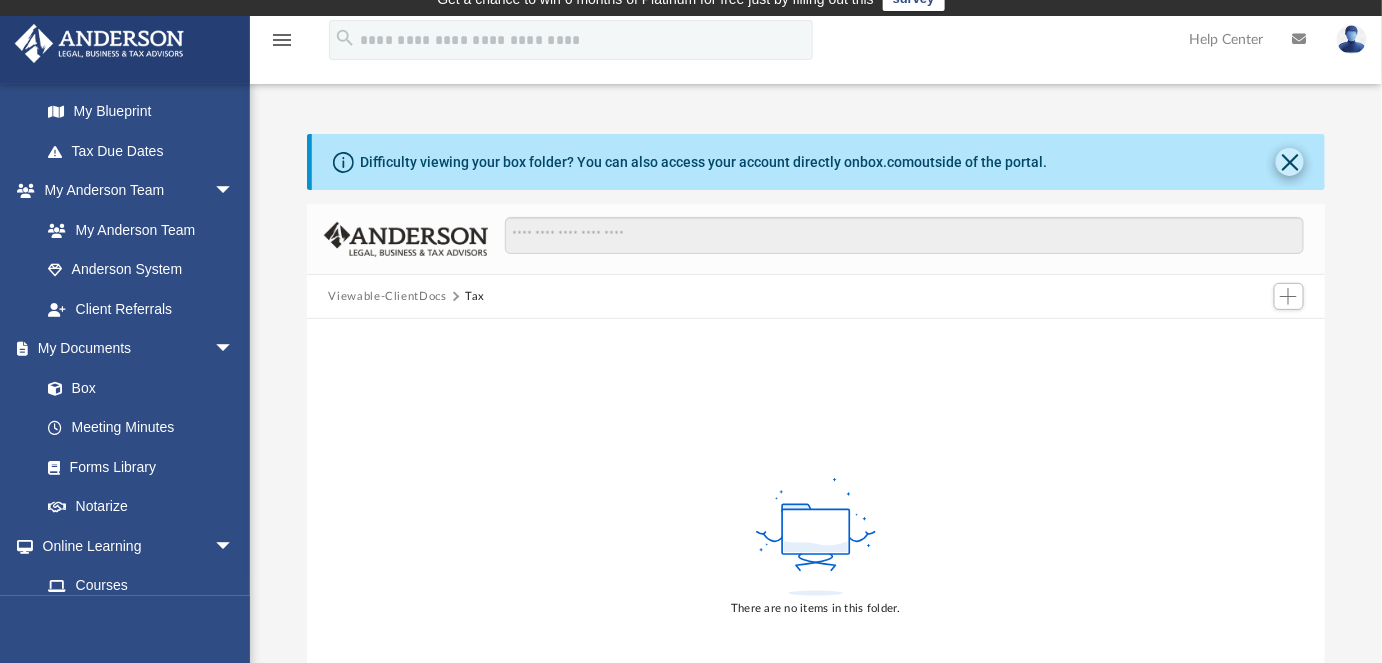click 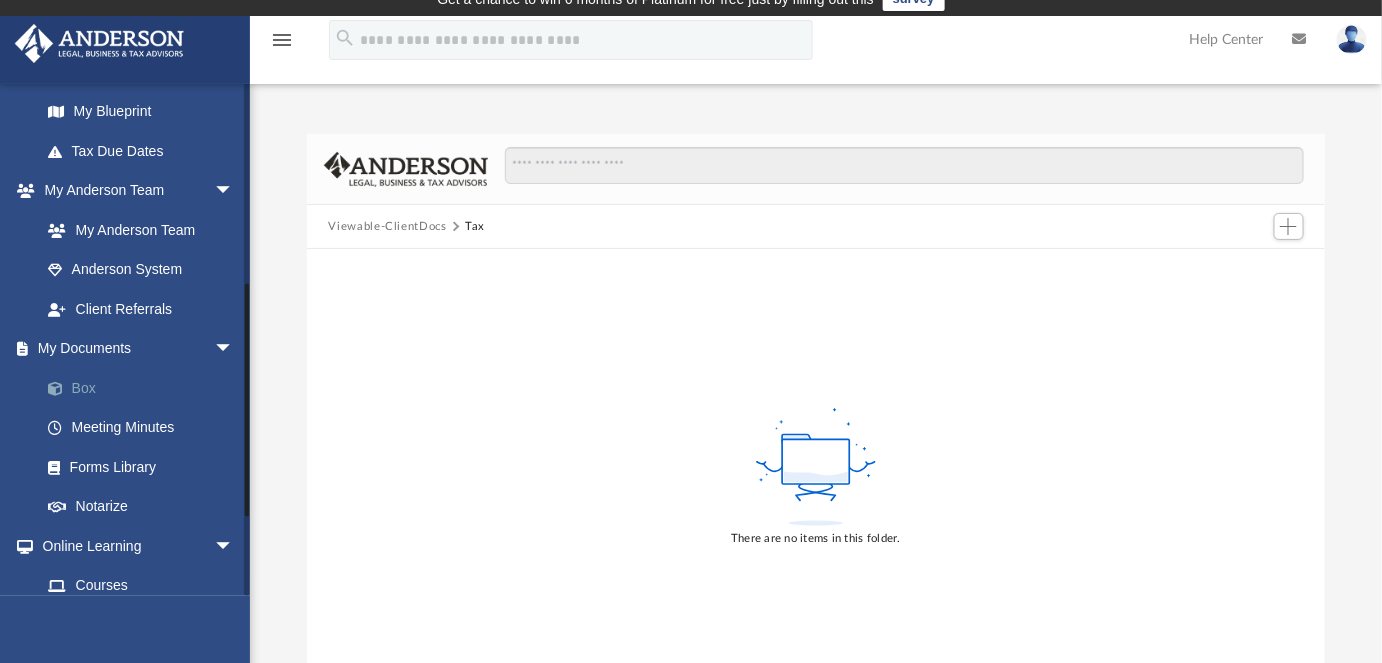 click on "Box" at bounding box center (146, 388) 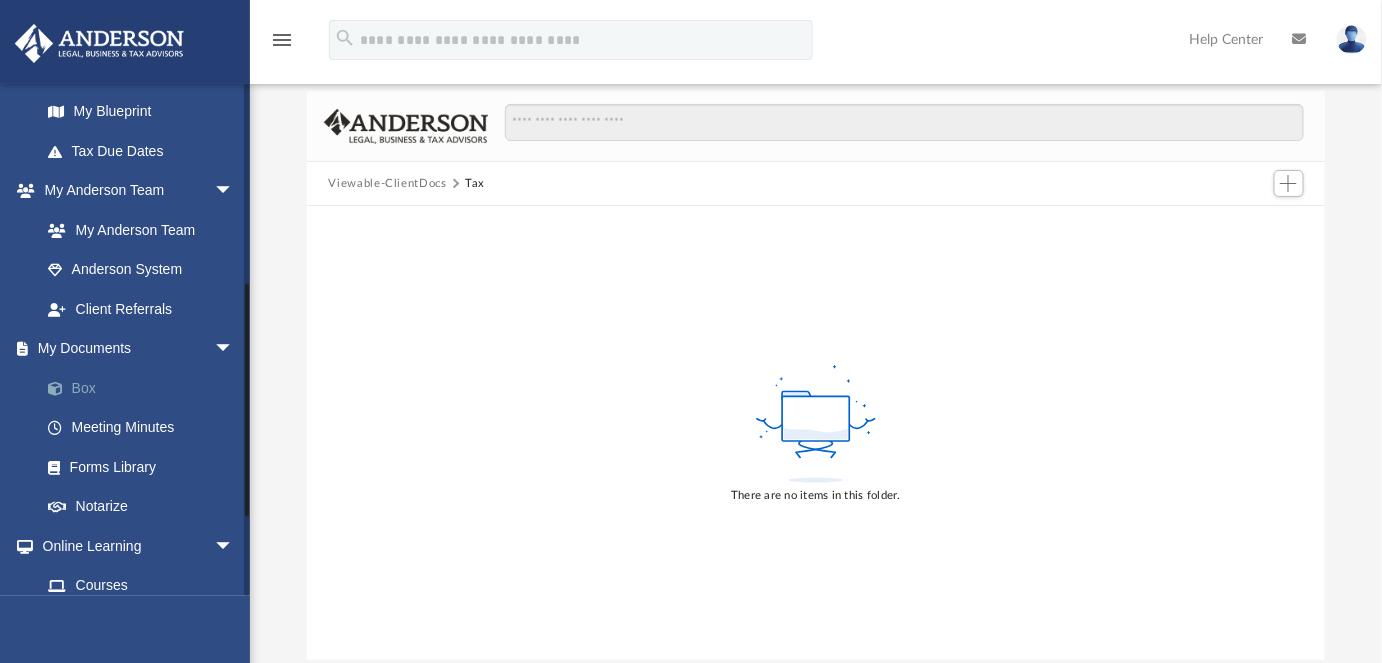 scroll, scrollTop: 0, scrollLeft: 0, axis: both 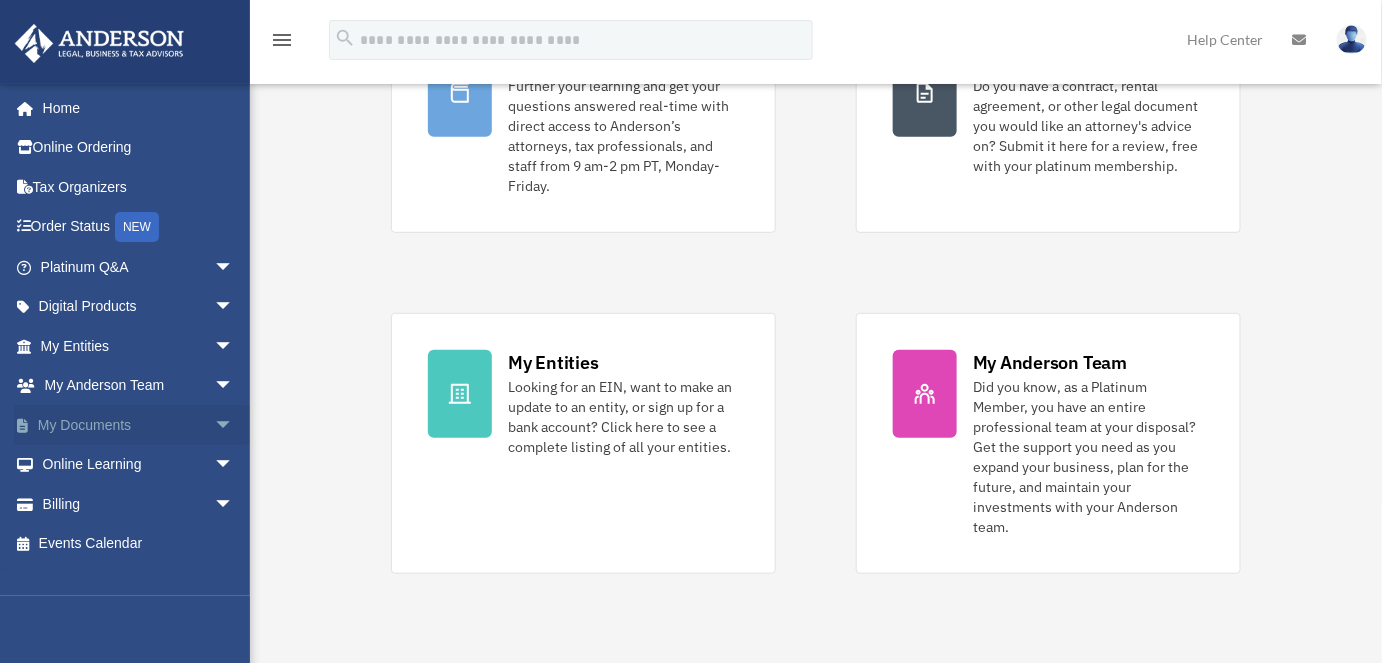 click on "My Documents arrow_drop_down" at bounding box center (139, 425) 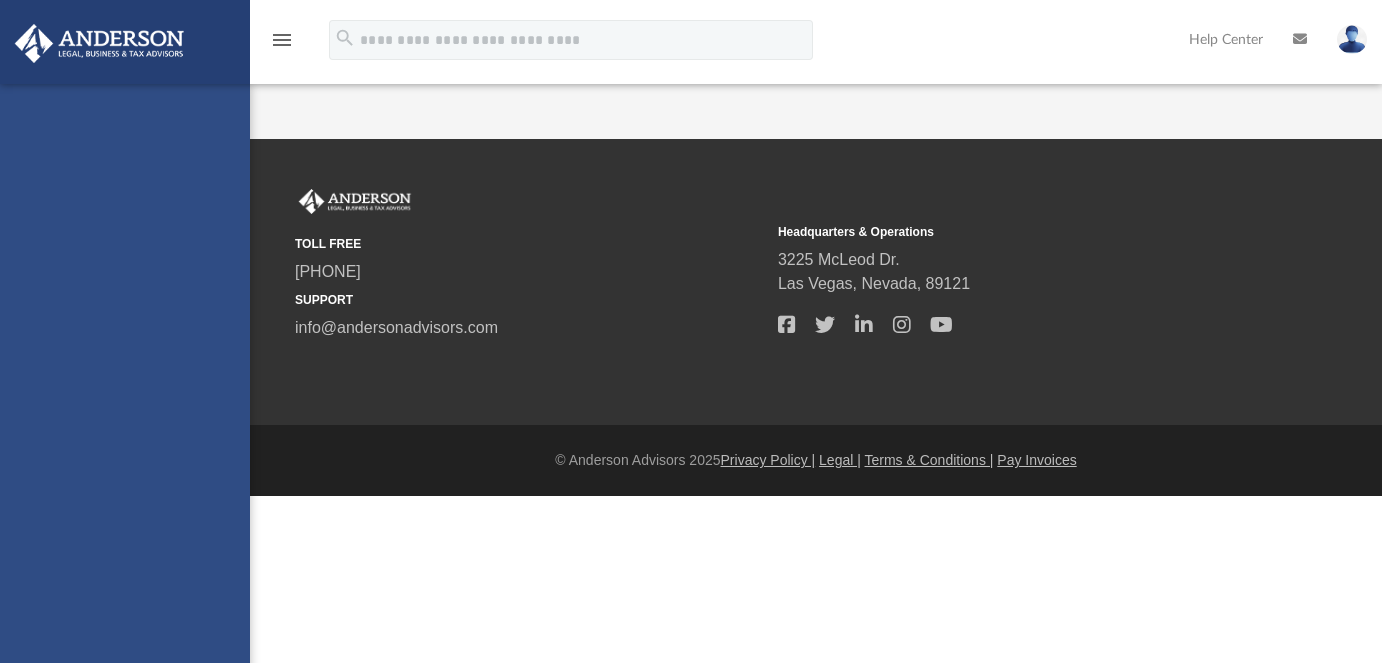 scroll, scrollTop: 0, scrollLeft: 0, axis: both 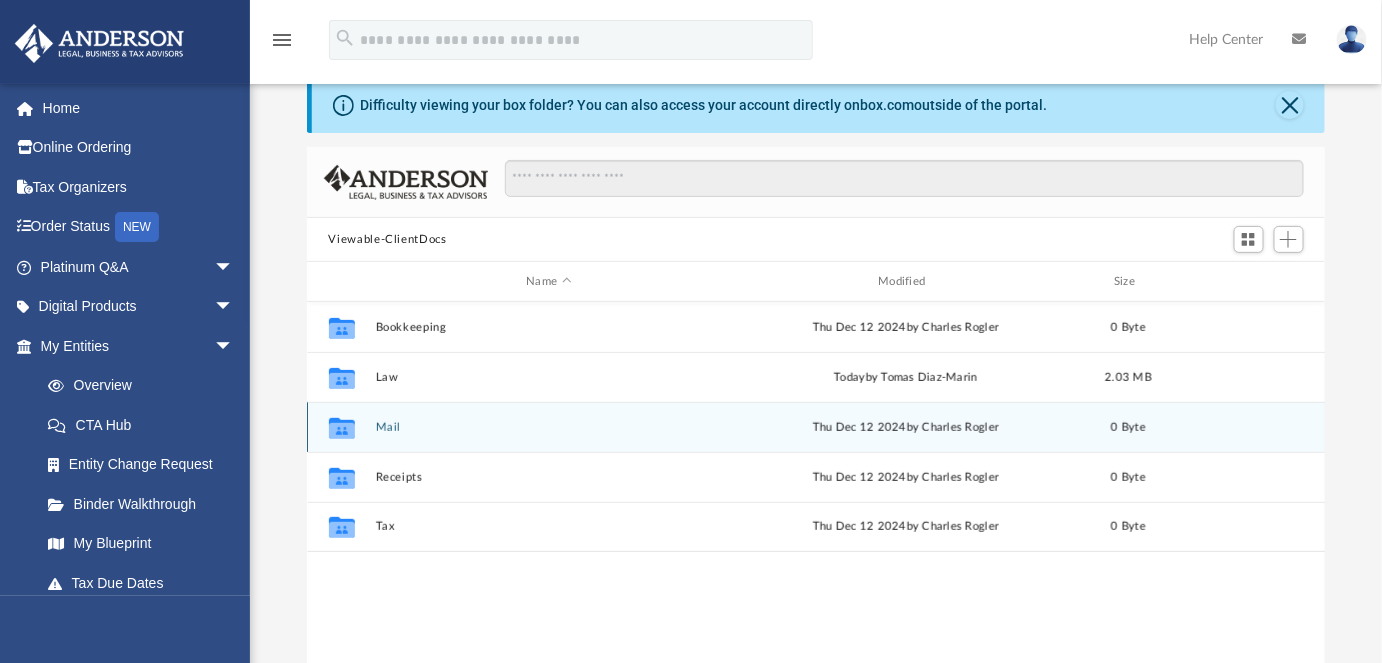 click on "Mail" at bounding box center [549, 427] 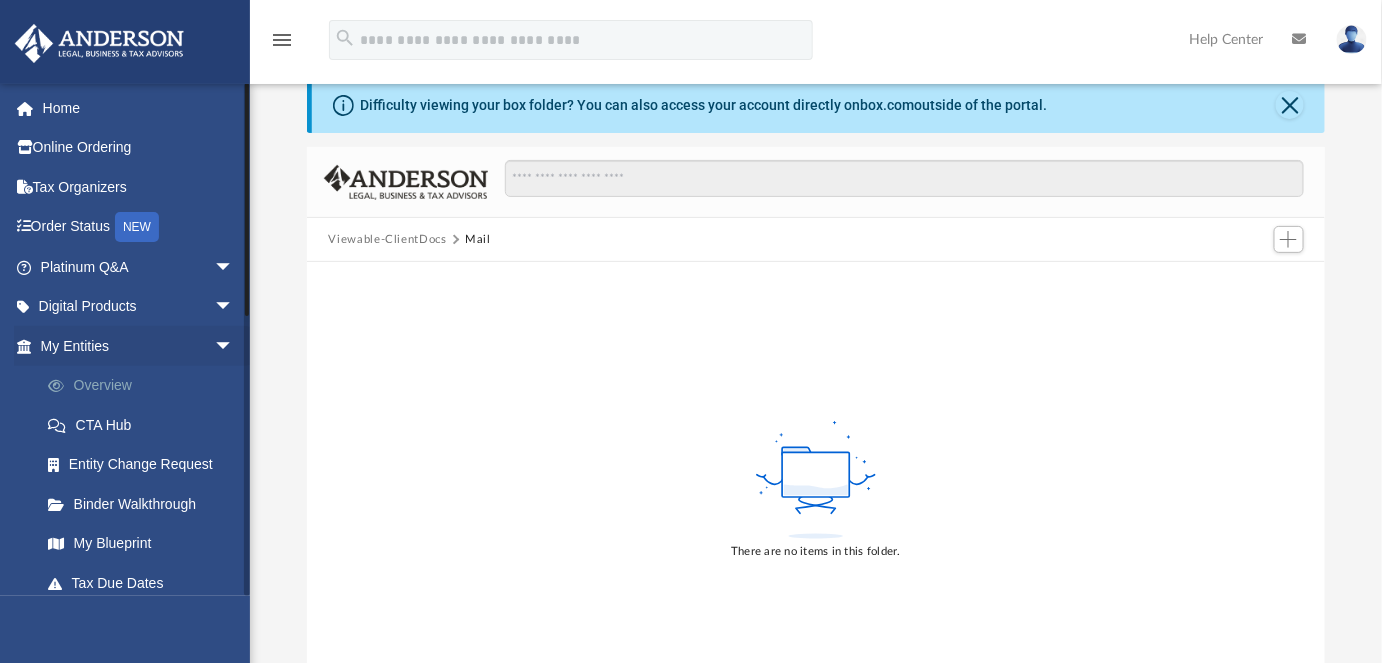 click on "Overview" at bounding box center (146, 386) 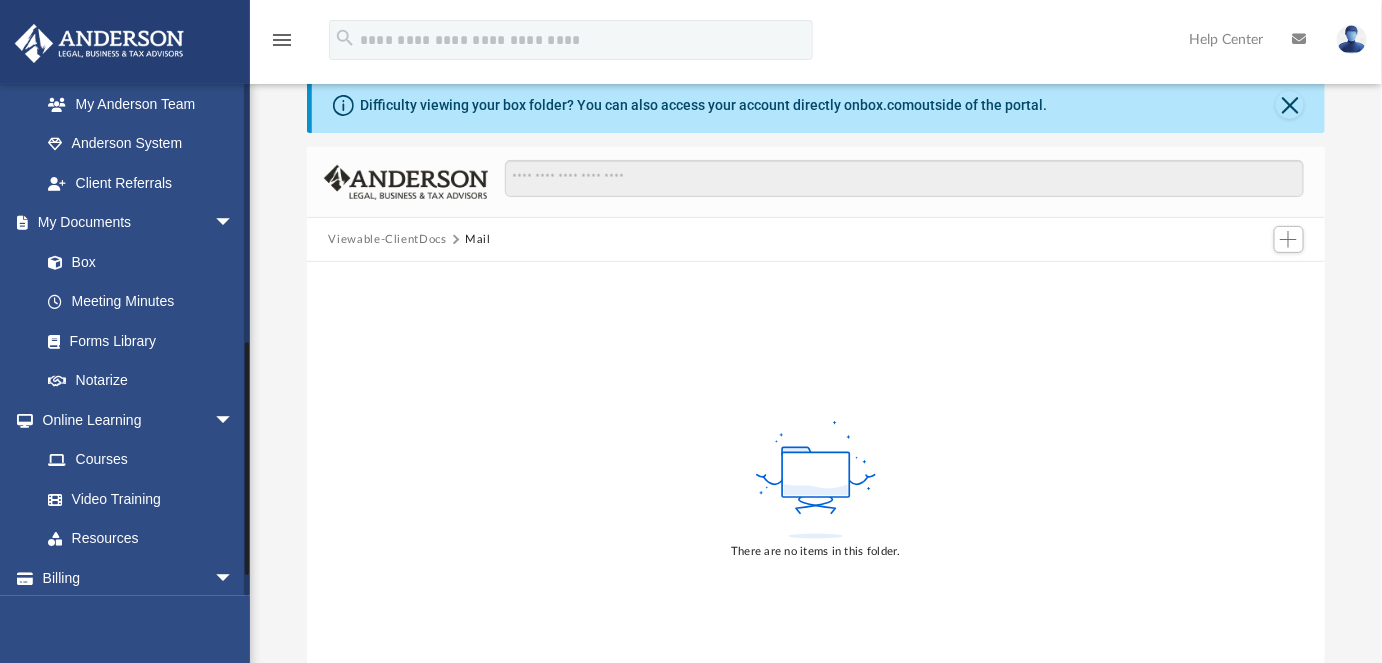 scroll, scrollTop: 559, scrollLeft: 0, axis: vertical 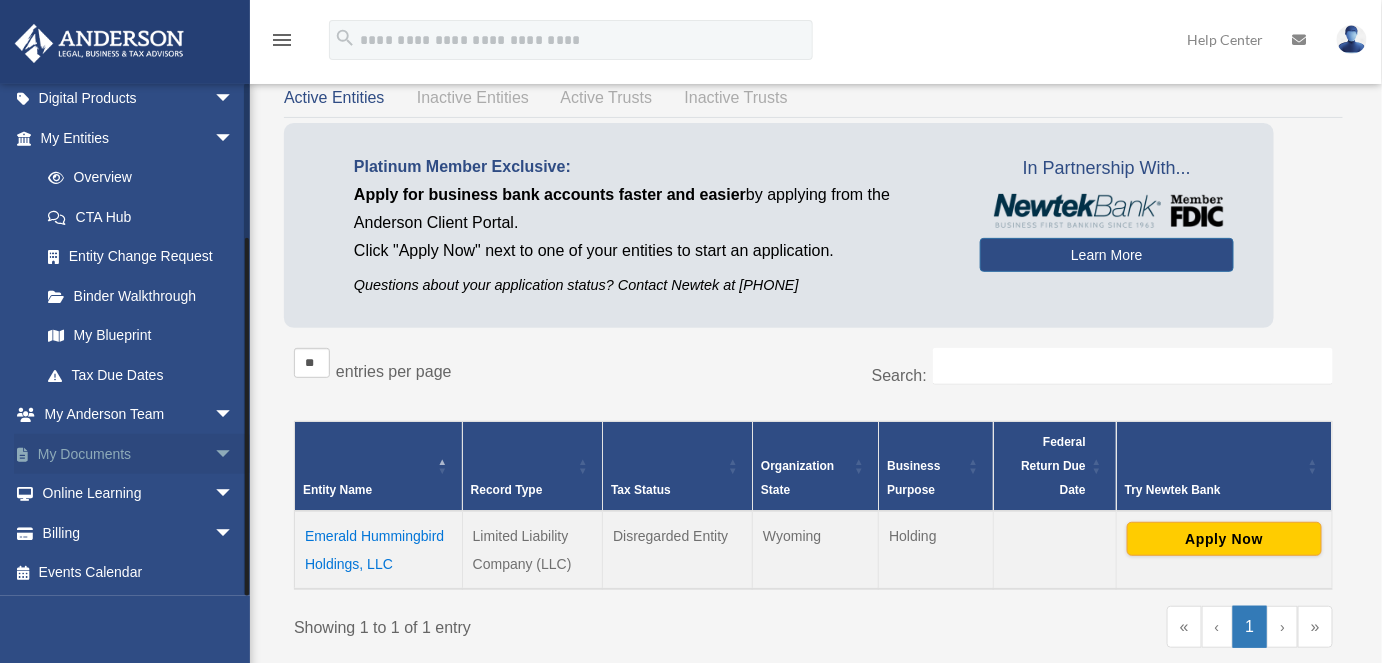 click on "My Documents arrow_drop_down" at bounding box center (139, 454) 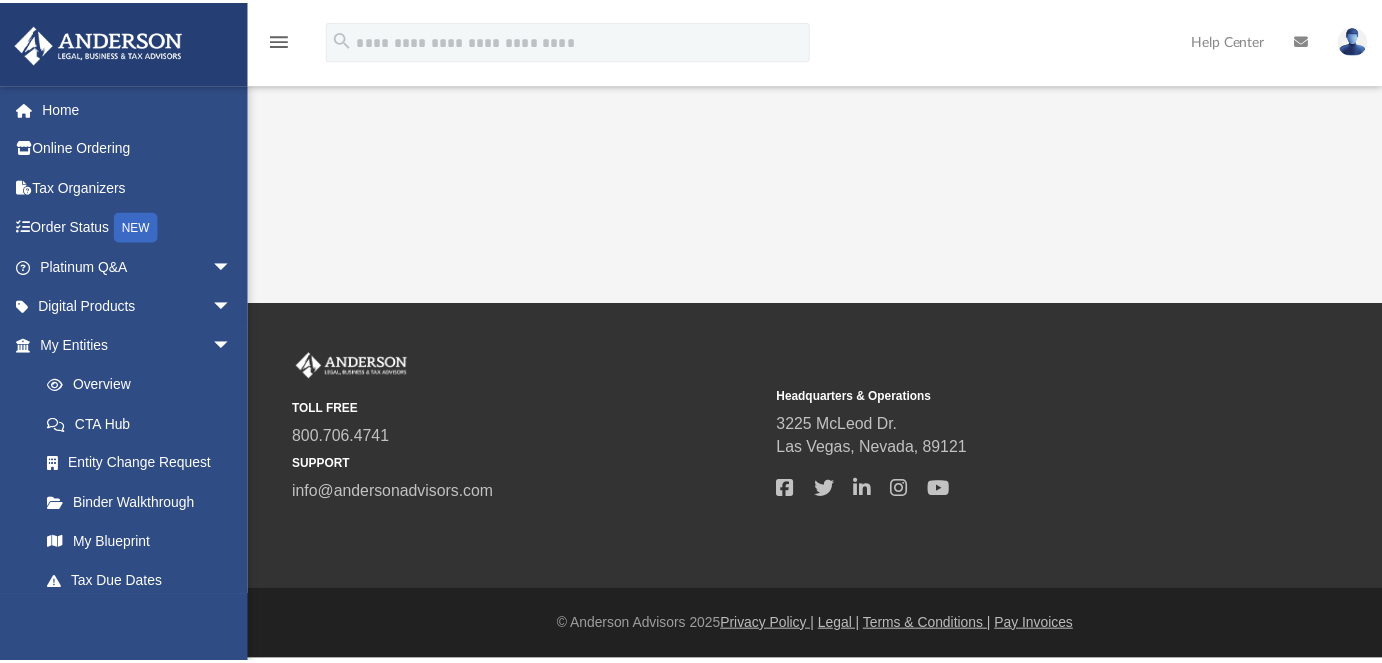 scroll, scrollTop: 0, scrollLeft: 0, axis: both 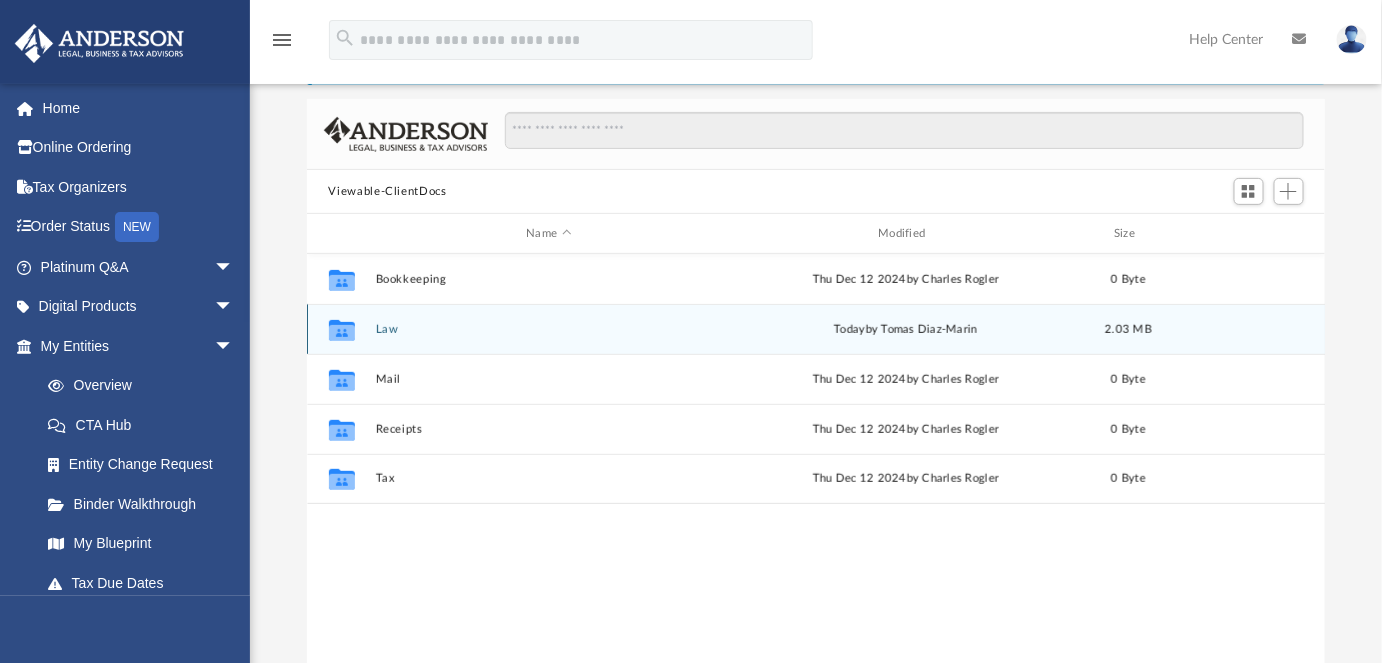 click on "Law" at bounding box center [549, 329] 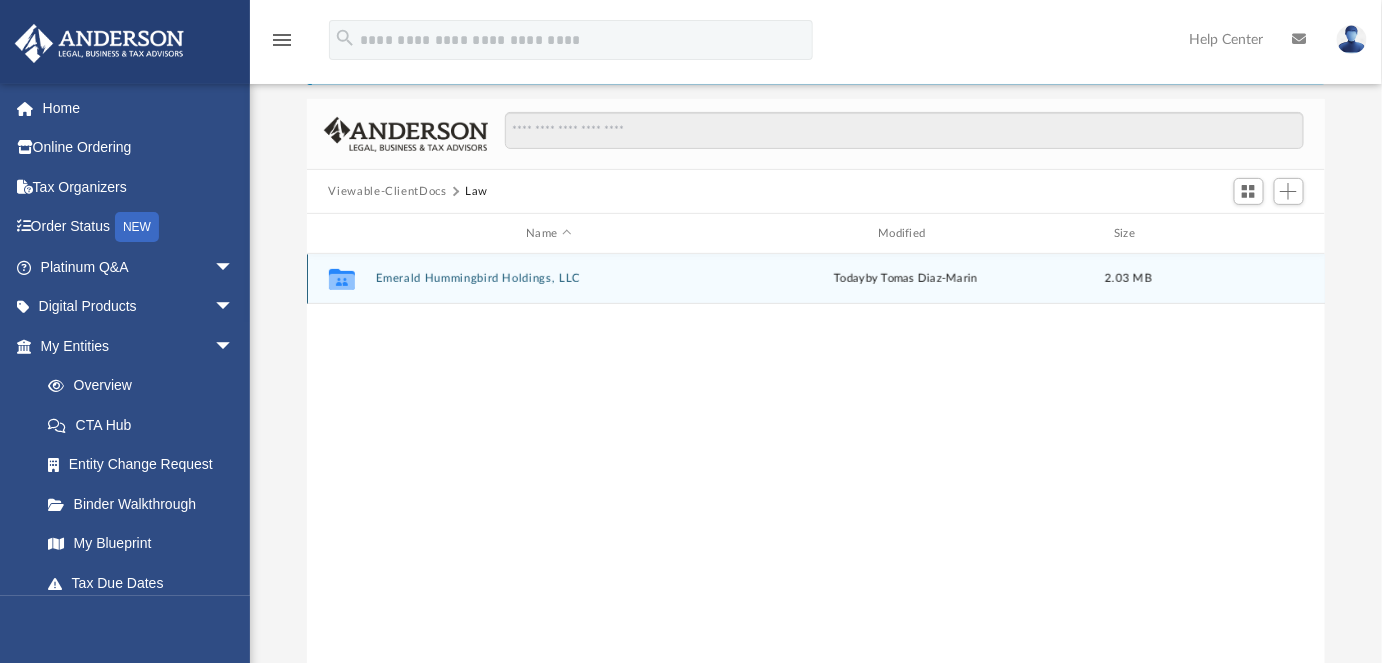 click on "Emerald Hummingbird Holdings, LLC" at bounding box center (549, 278) 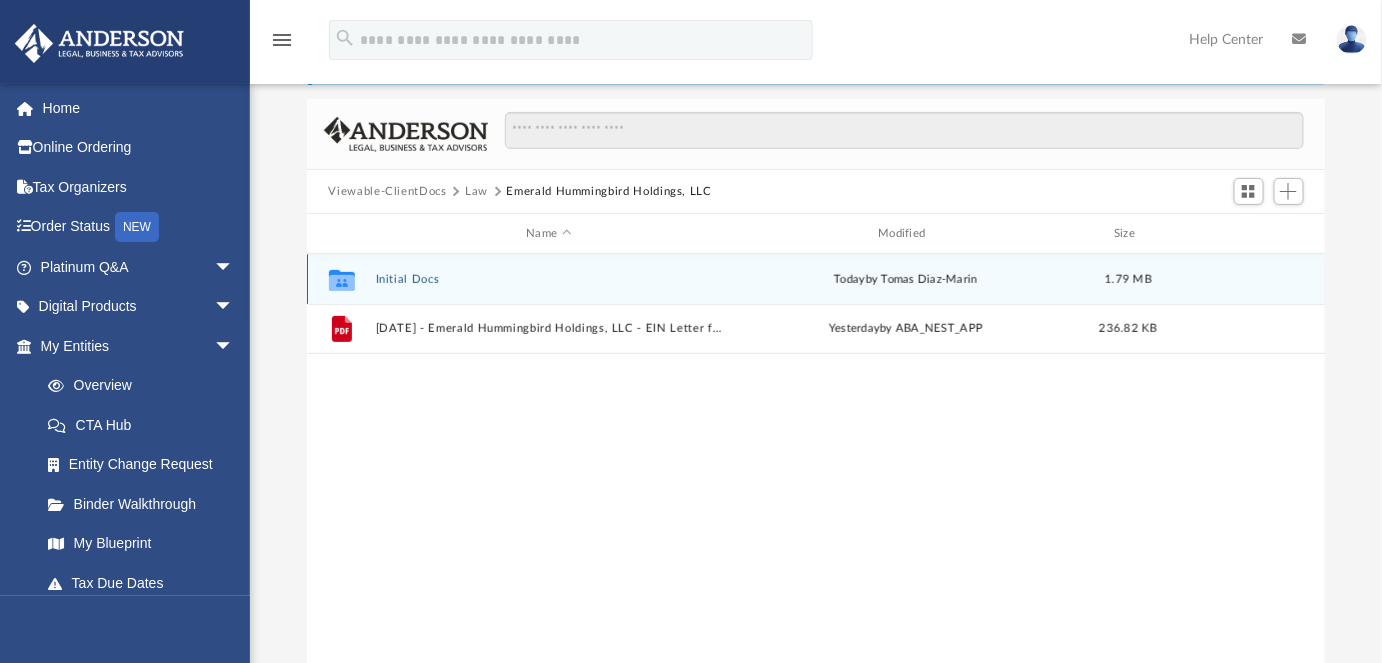 click on "Initial Docs" at bounding box center [549, 279] 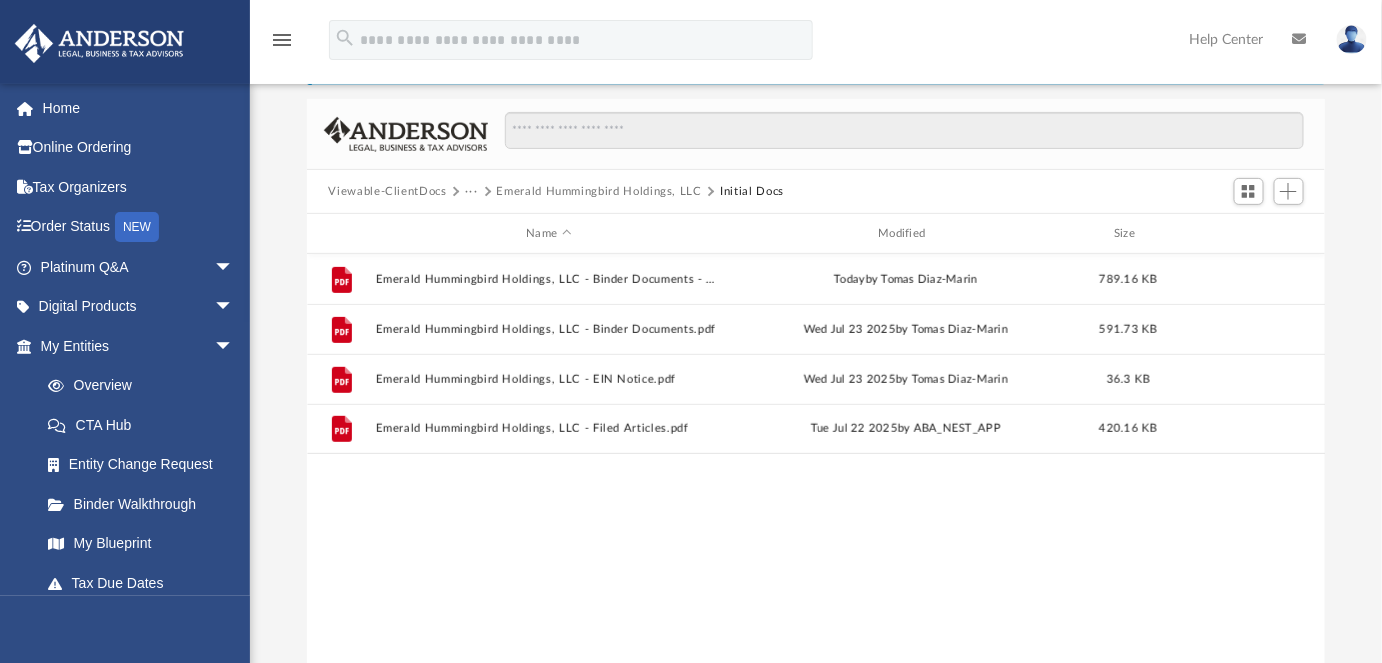 click on "Viewable-ClientDocs" at bounding box center (387, 192) 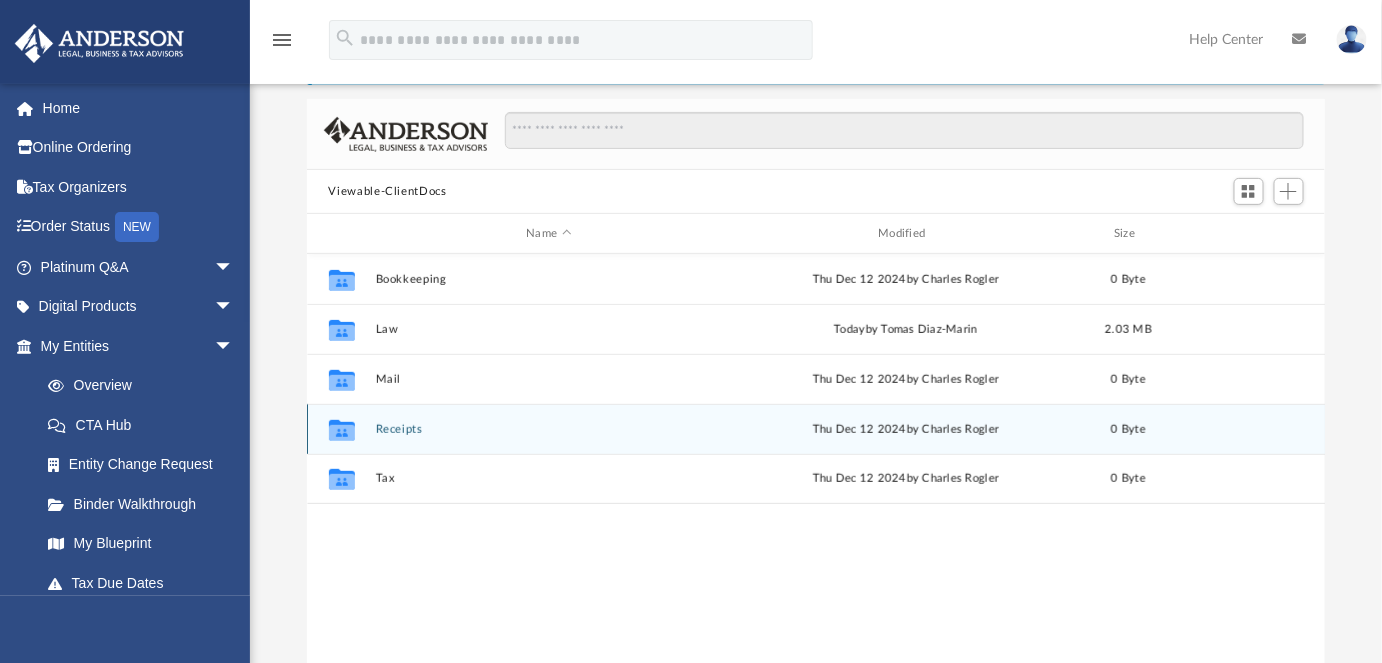 click on "Receipts" at bounding box center (549, 429) 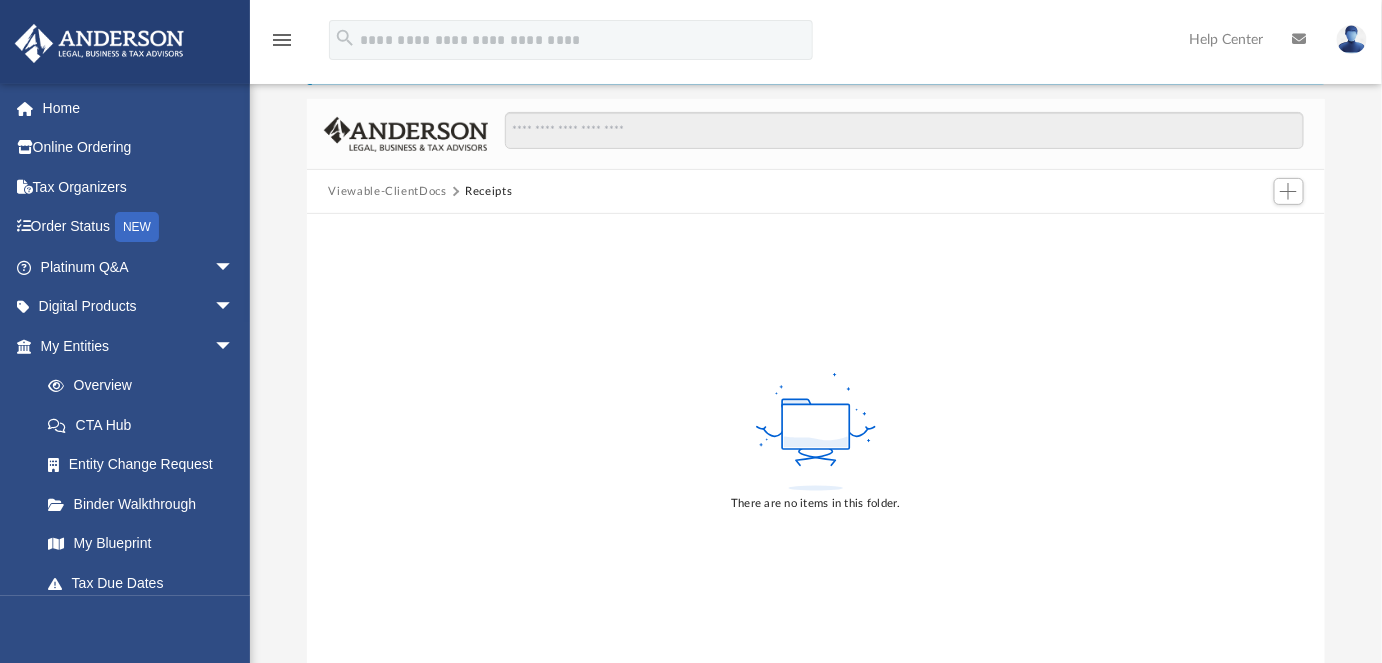 click on "Viewable-ClientDocs" at bounding box center [387, 192] 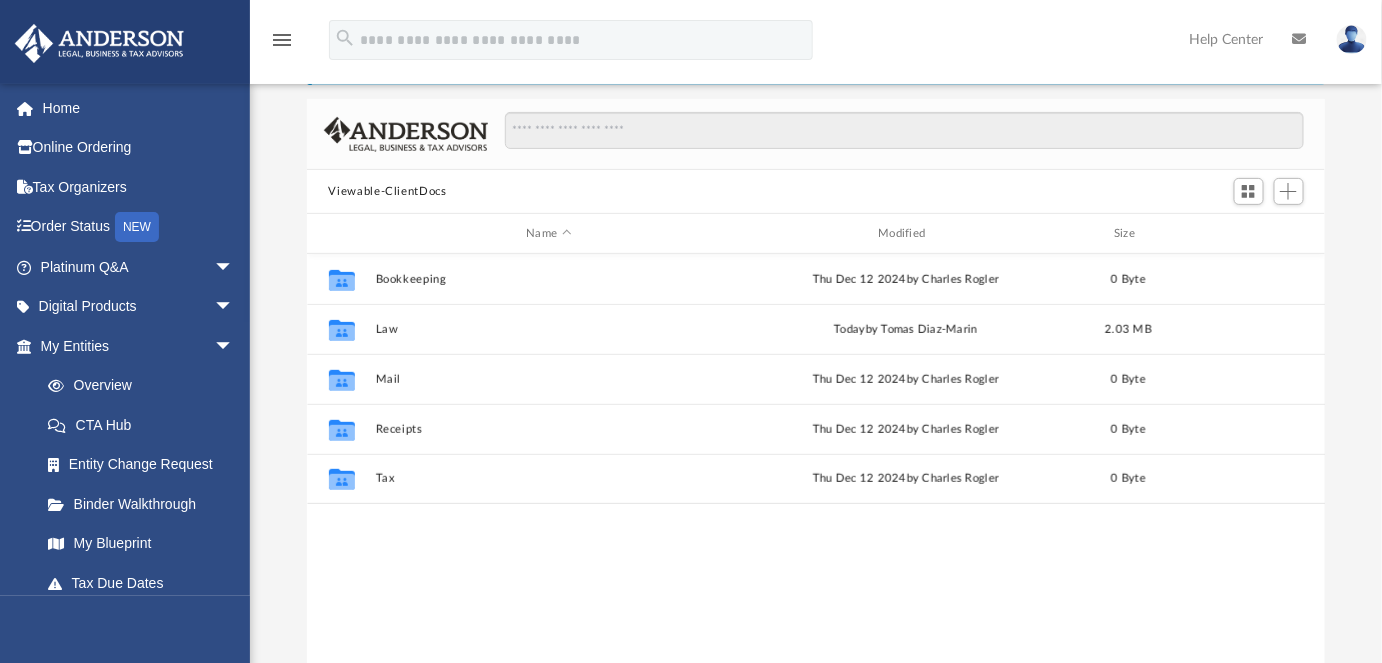 scroll, scrollTop: 440, scrollLeft: 1005, axis: both 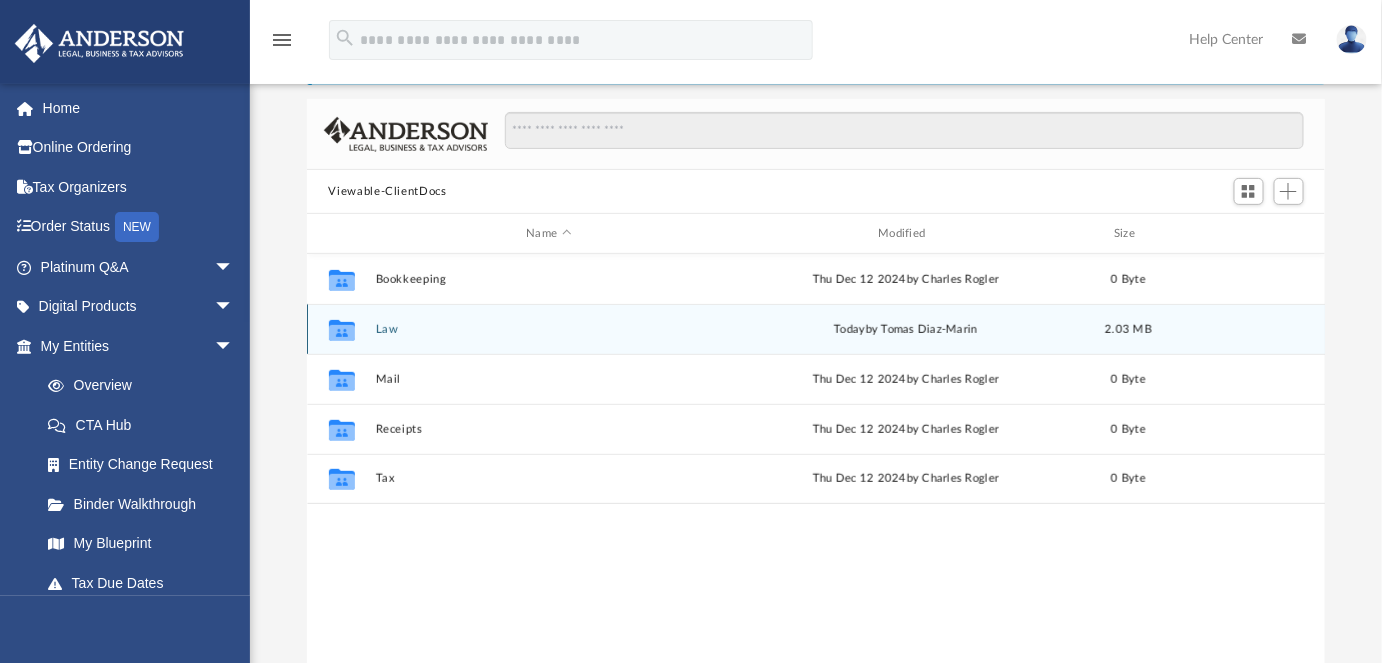 click on "Law" at bounding box center [549, 329] 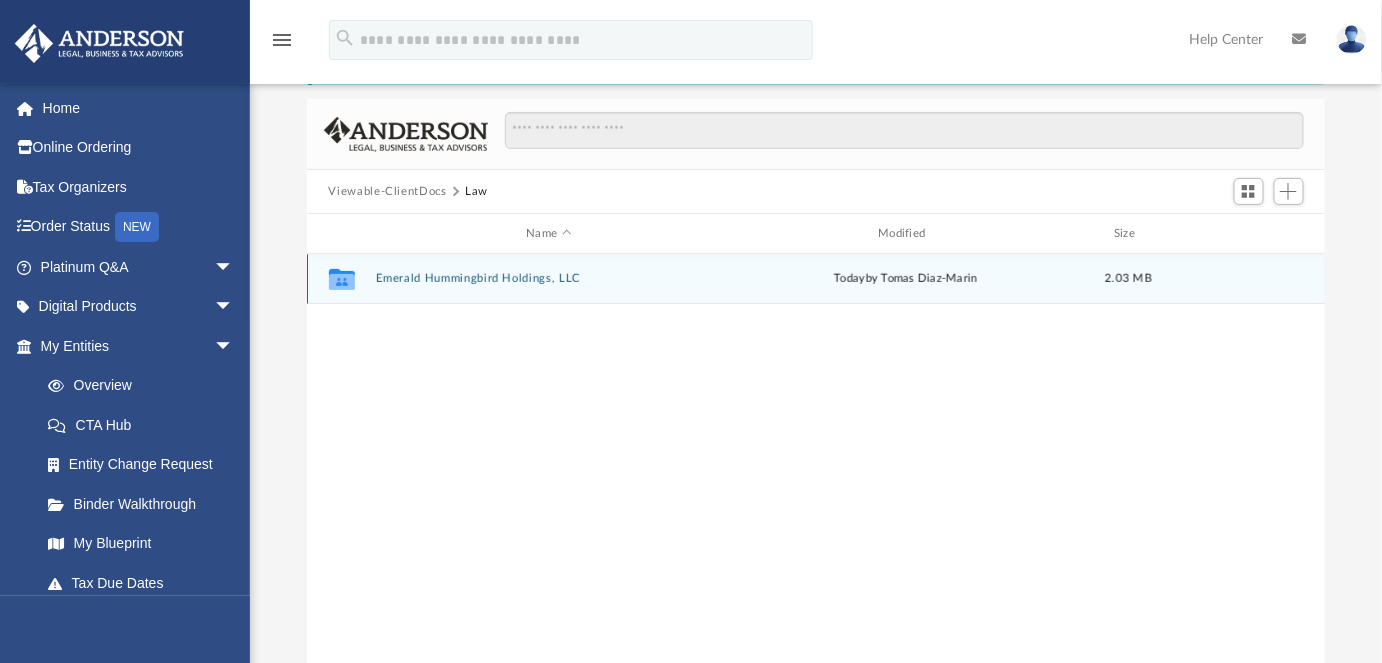 click on "Emerald Hummingbird Holdings, LLC" at bounding box center [549, 278] 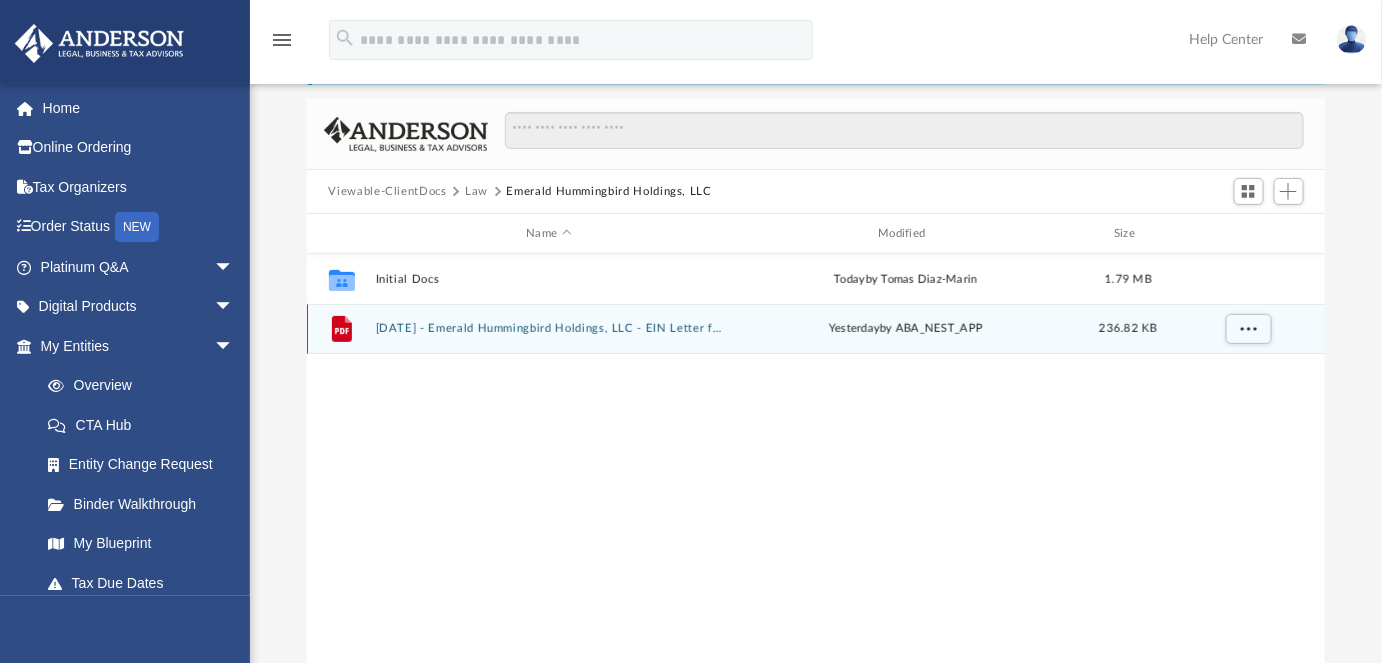 click on "[DATE] ([TIME]) - Emerald Hummingbird Holdings, LLC - EIN Letter from IRS.pdf" at bounding box center (549, 328) 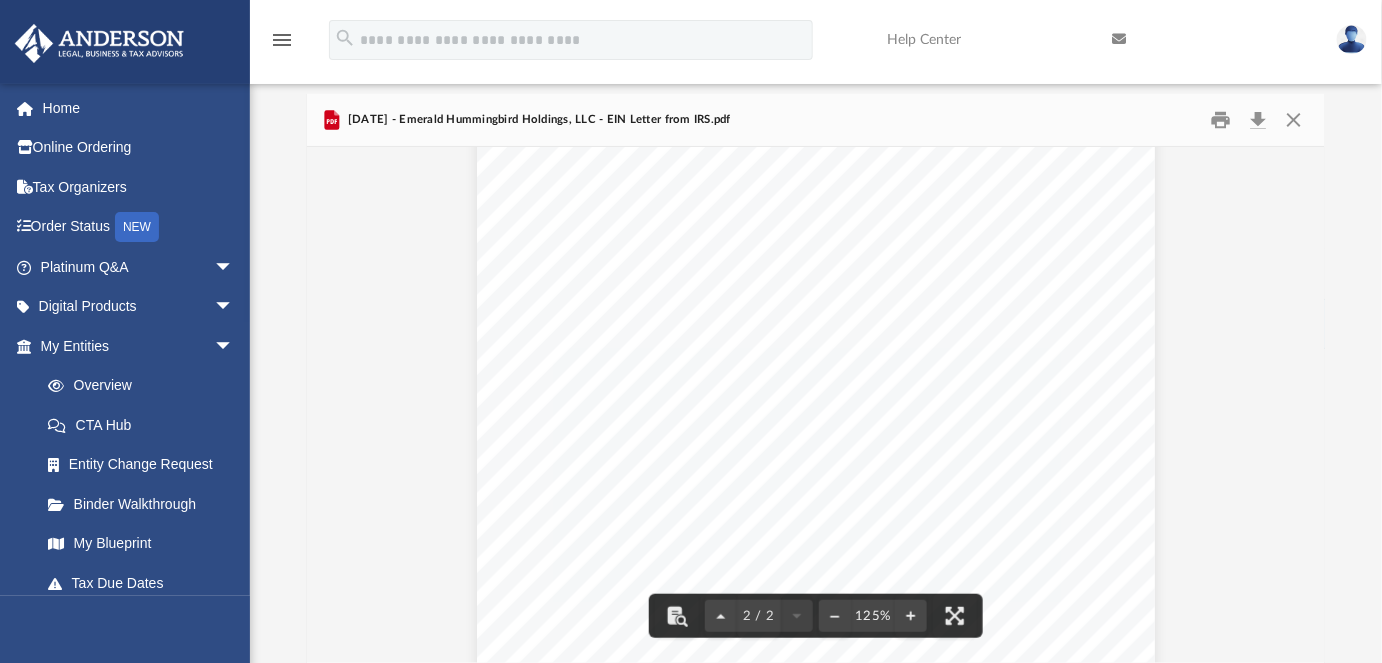 scroll, scrollTop: 1309, scrollLeft: 0, axis: vertical 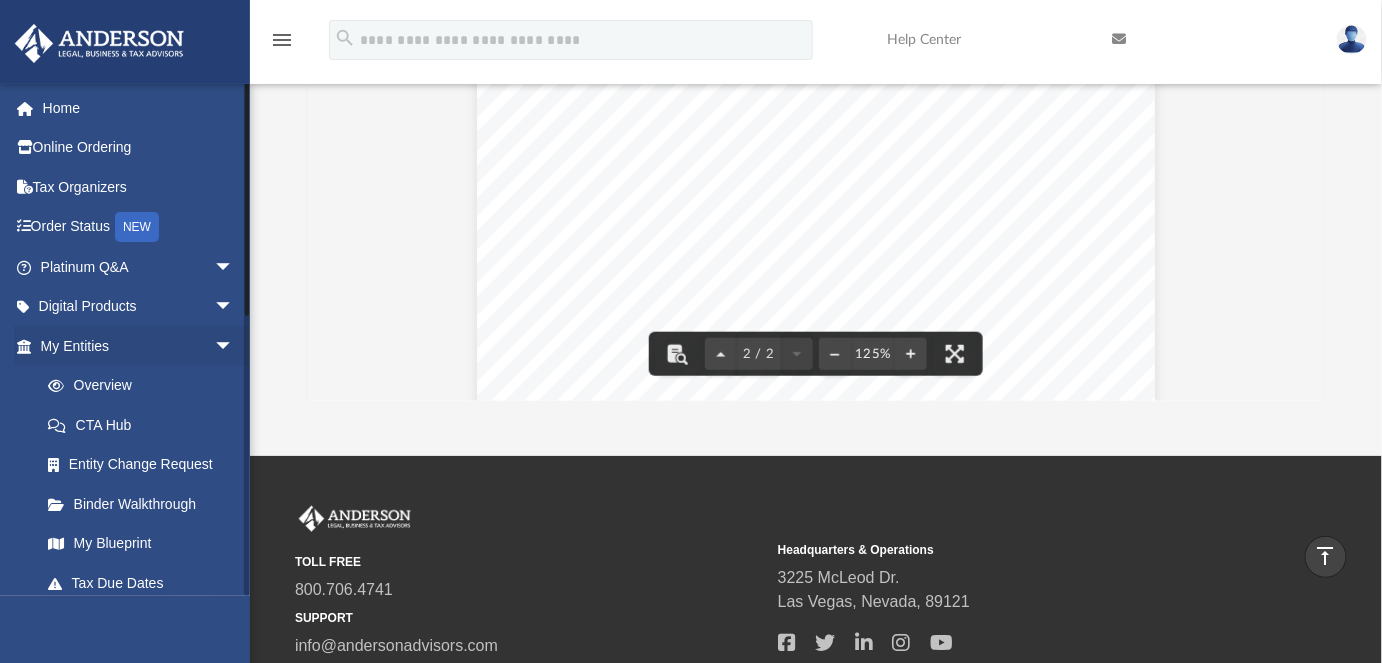 click on "Entity Change Request" at bounding box center (139, 465) 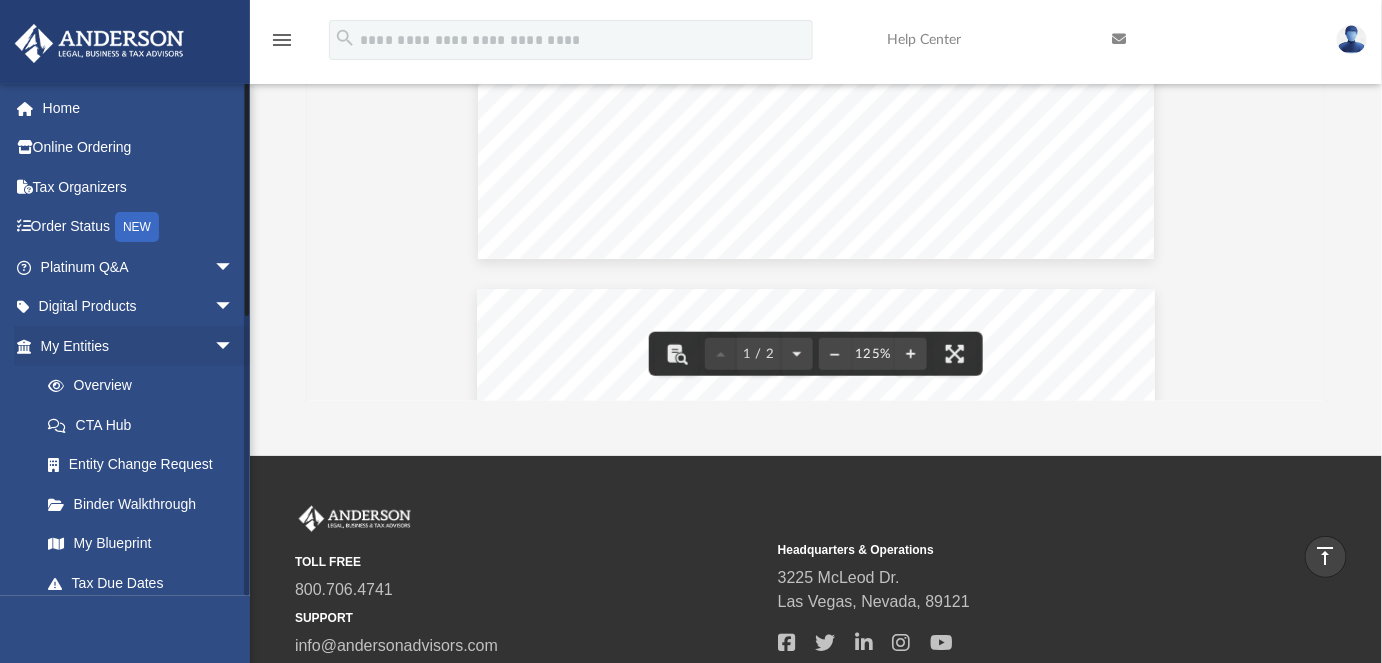scroll, scrollTop: 519, scrollLeft: 0, axis: vertical 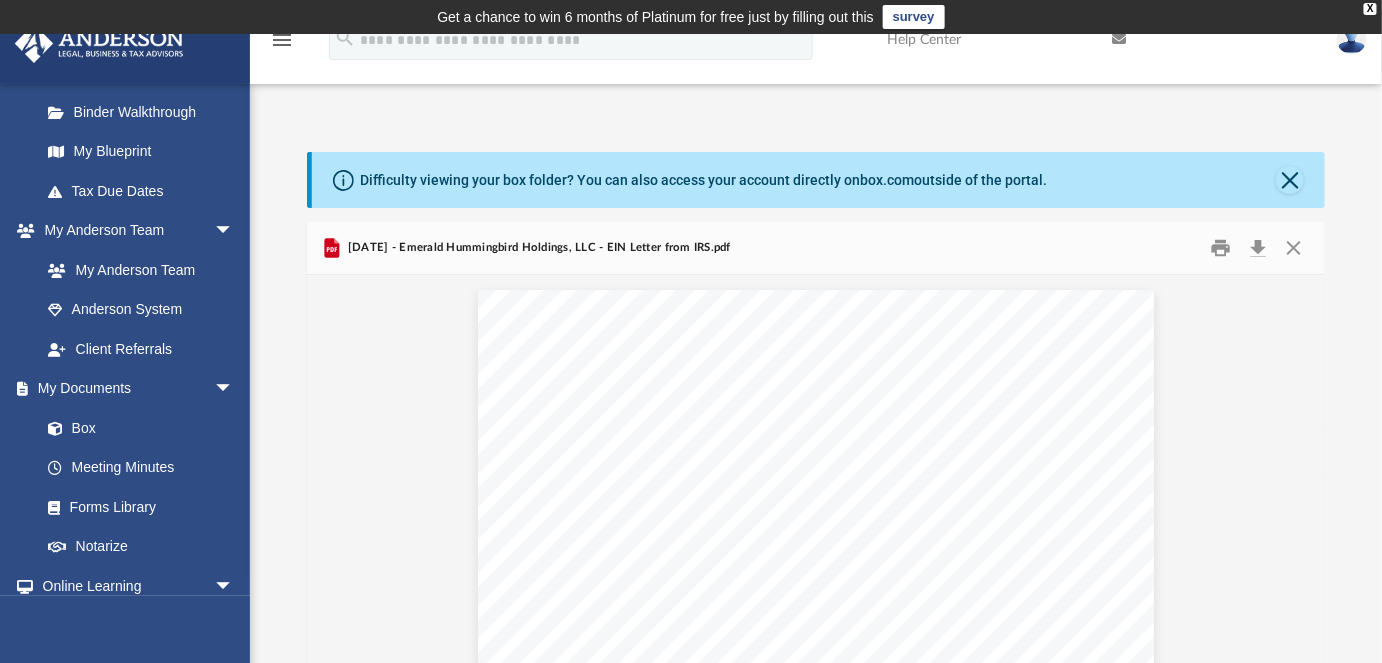 click at bounding box center [816, 1188] 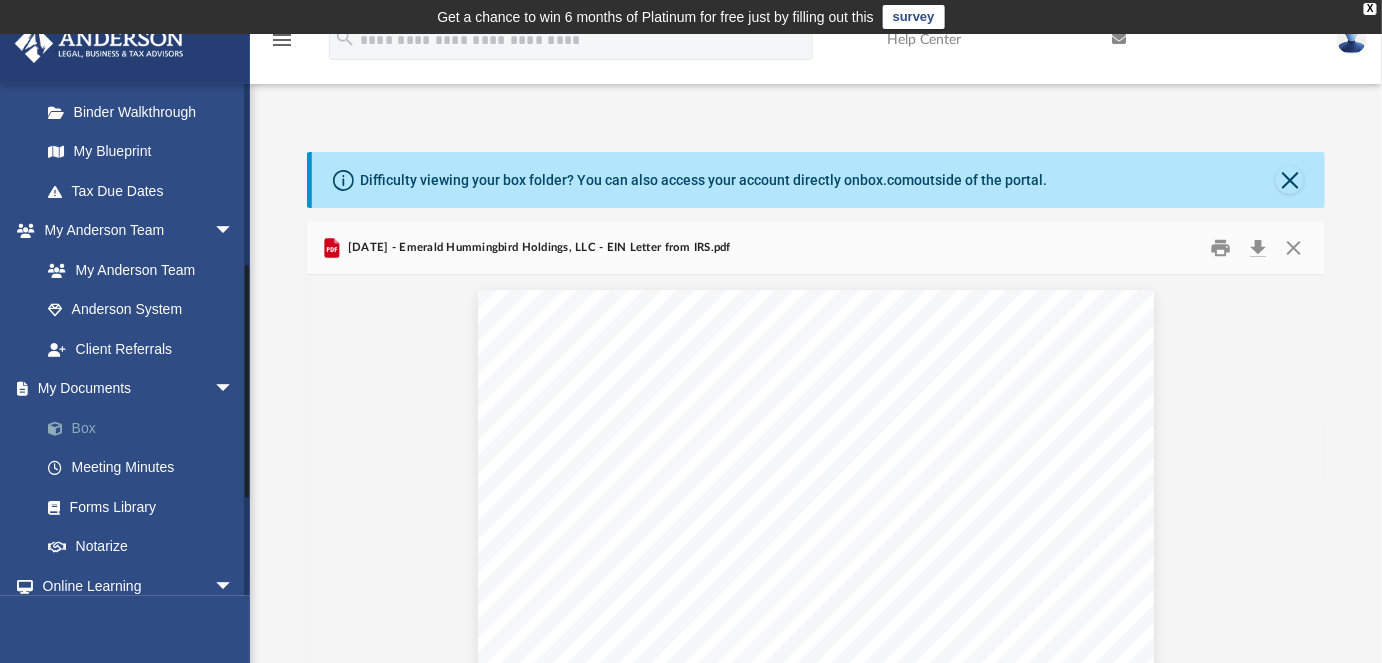 click on "Box" at bounding box center (146, 428) 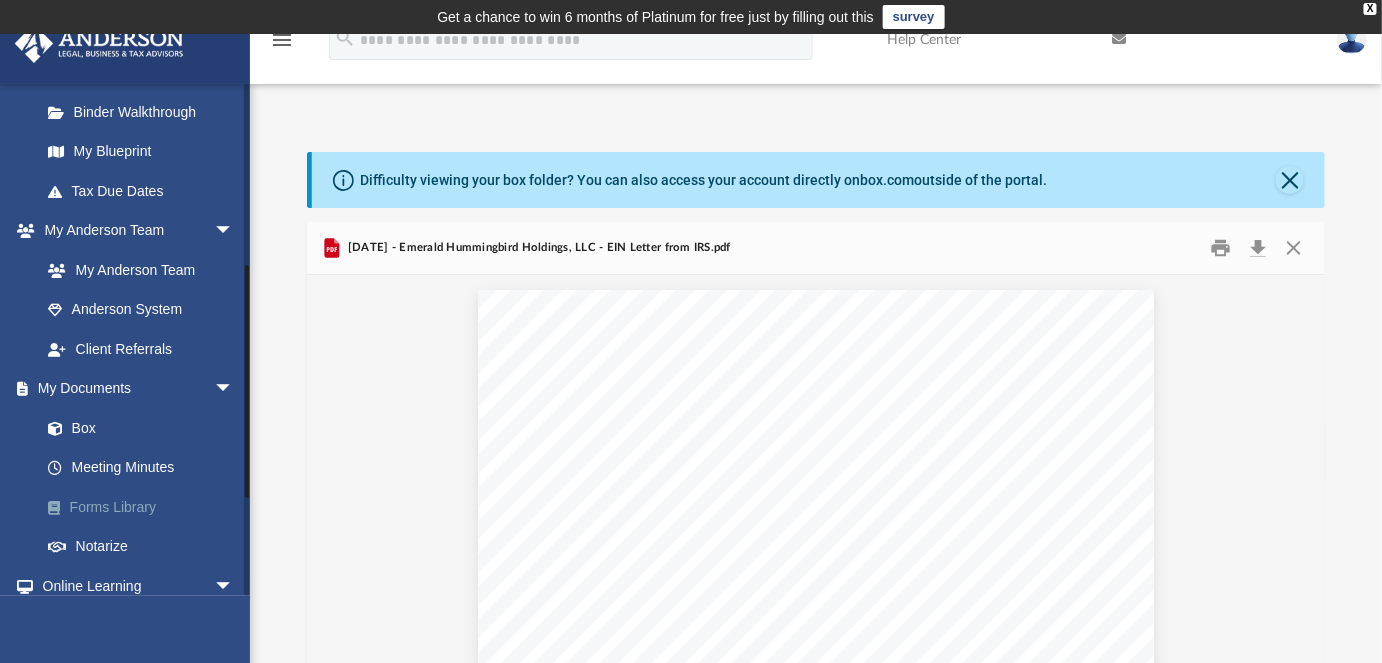 click on "Forms Library" at bounding box center (146, 507) 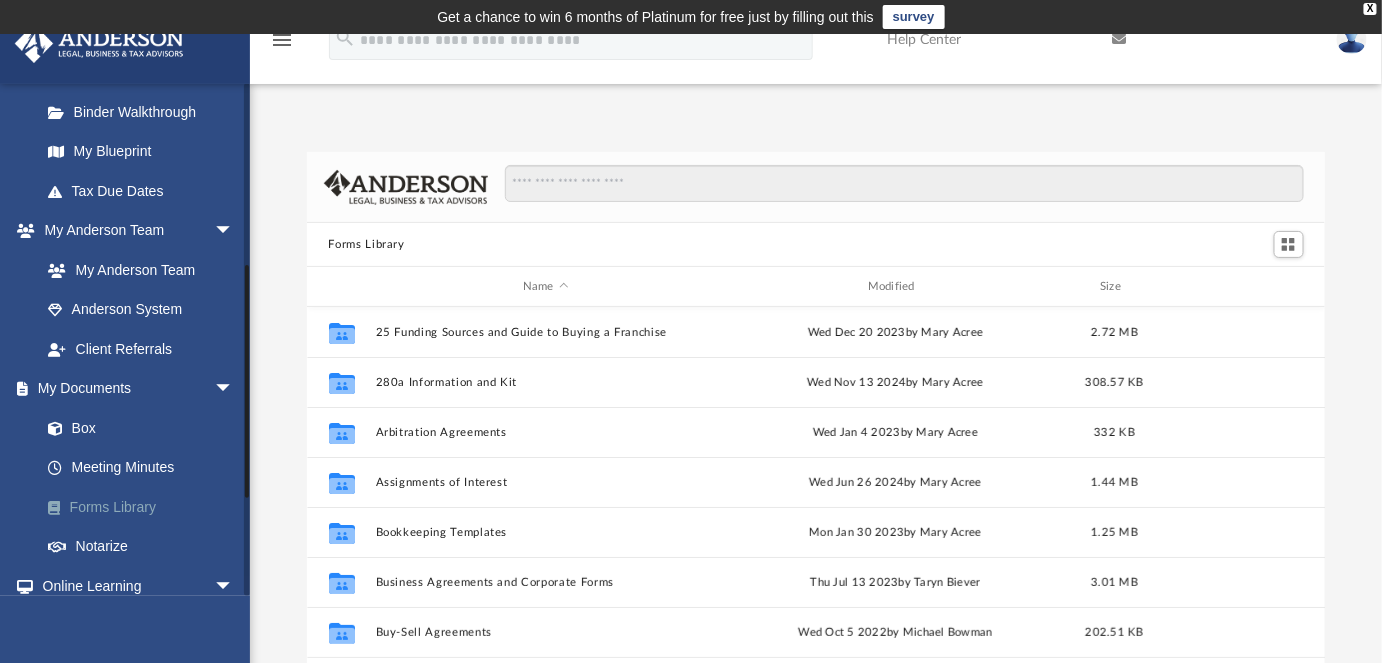 scroll, scrollTop: 15, scrollLeft: 14, axis: both 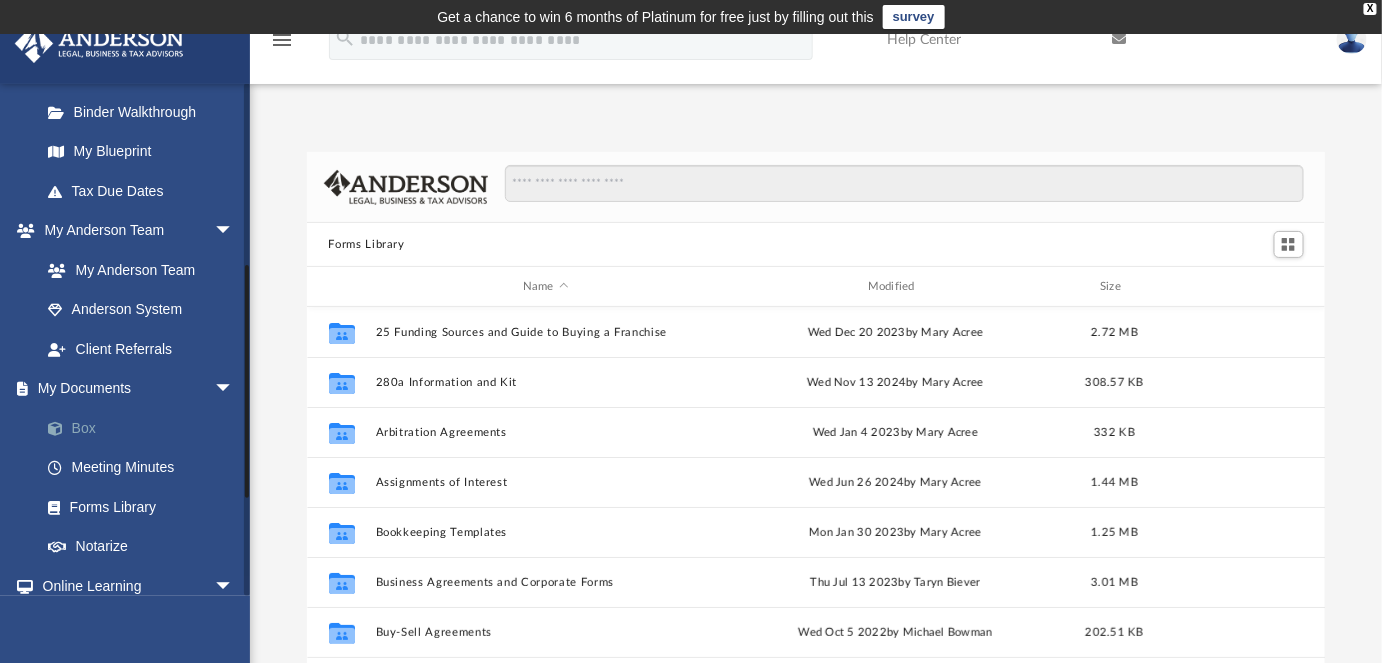 click on "Box" at bounding box center (146, 428) 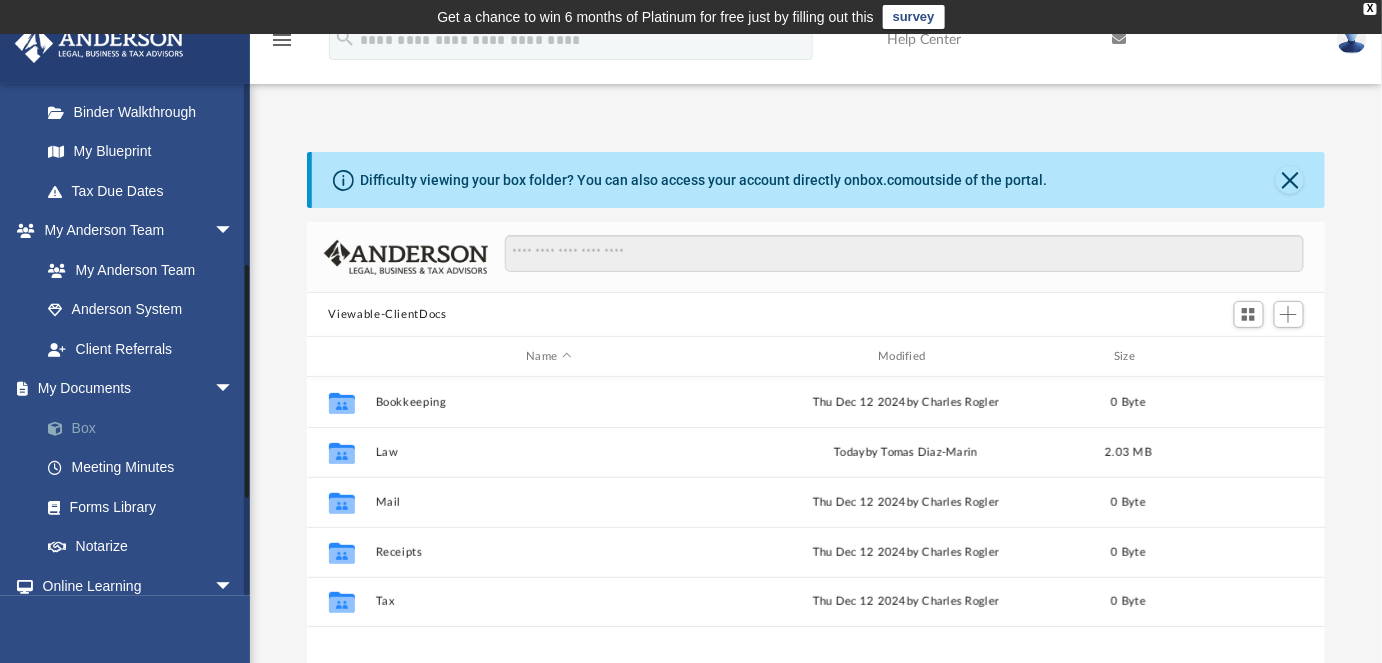scroll, scrollTop: 15, scrollLeft: 14, axis: both 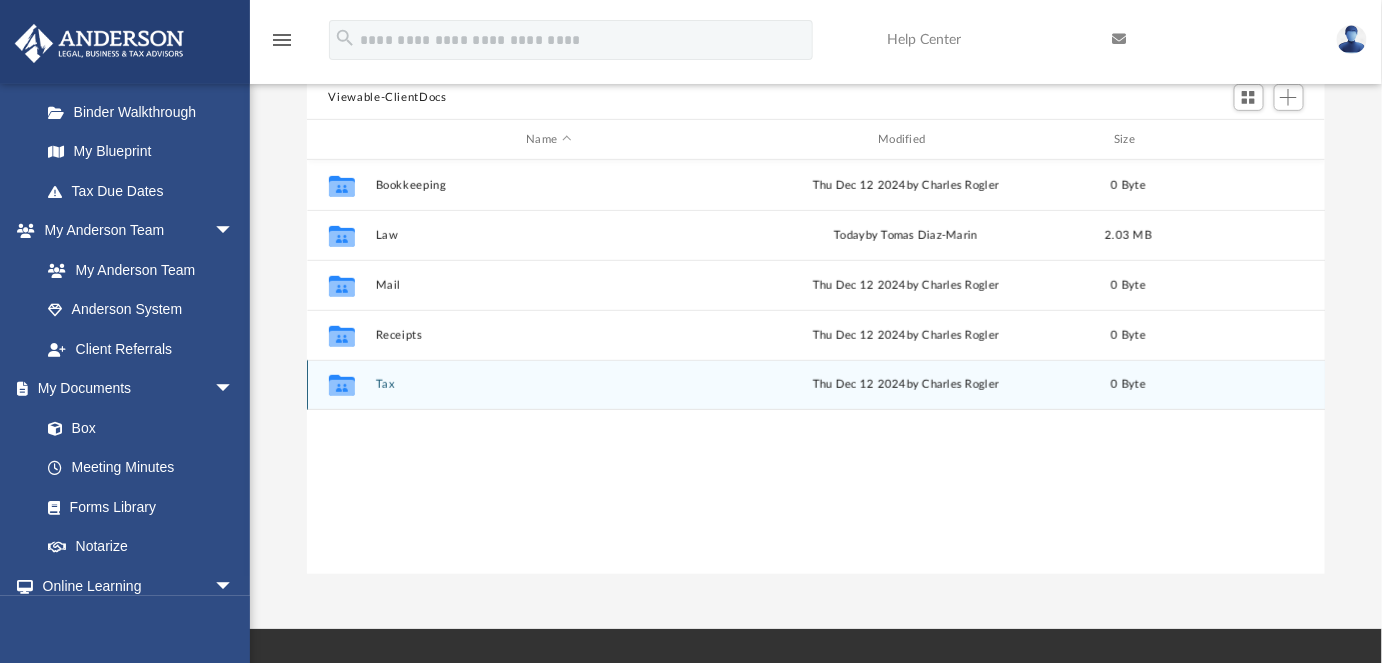 click on "Tax" at bounding box center (549, 384) 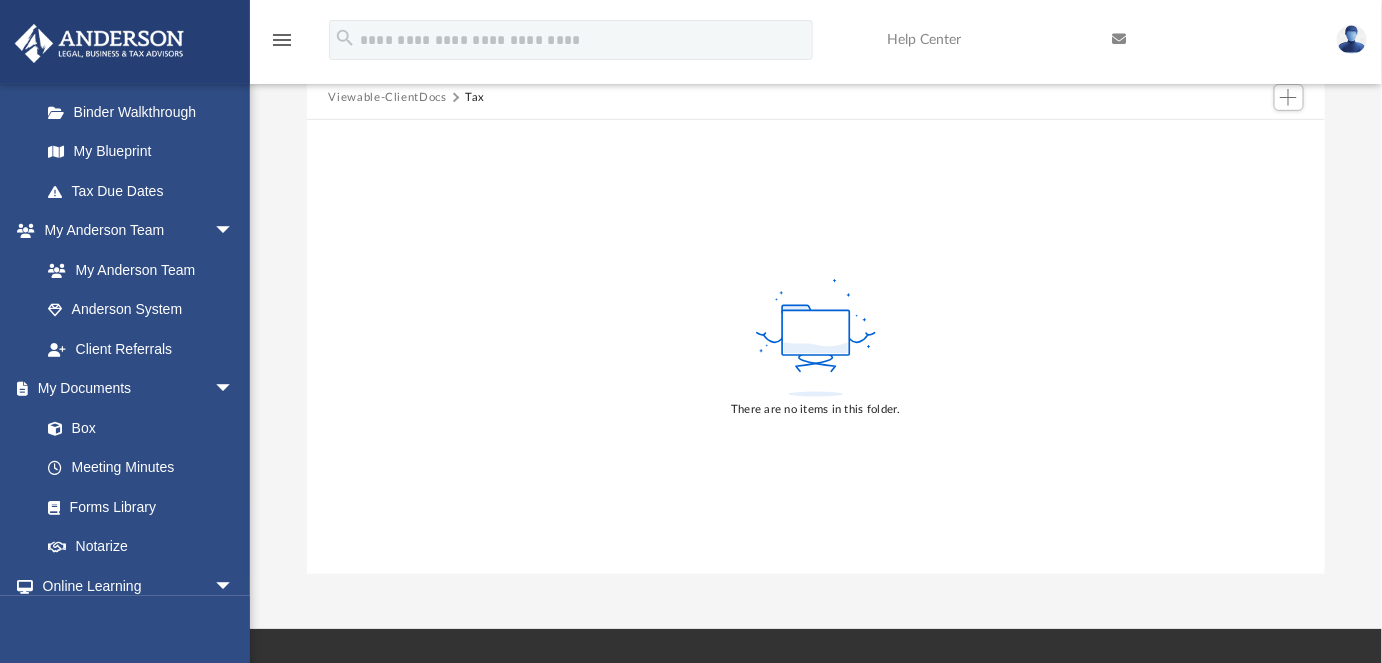 click on "Viewable-ClientDocs" at bounding box center [387, 98] 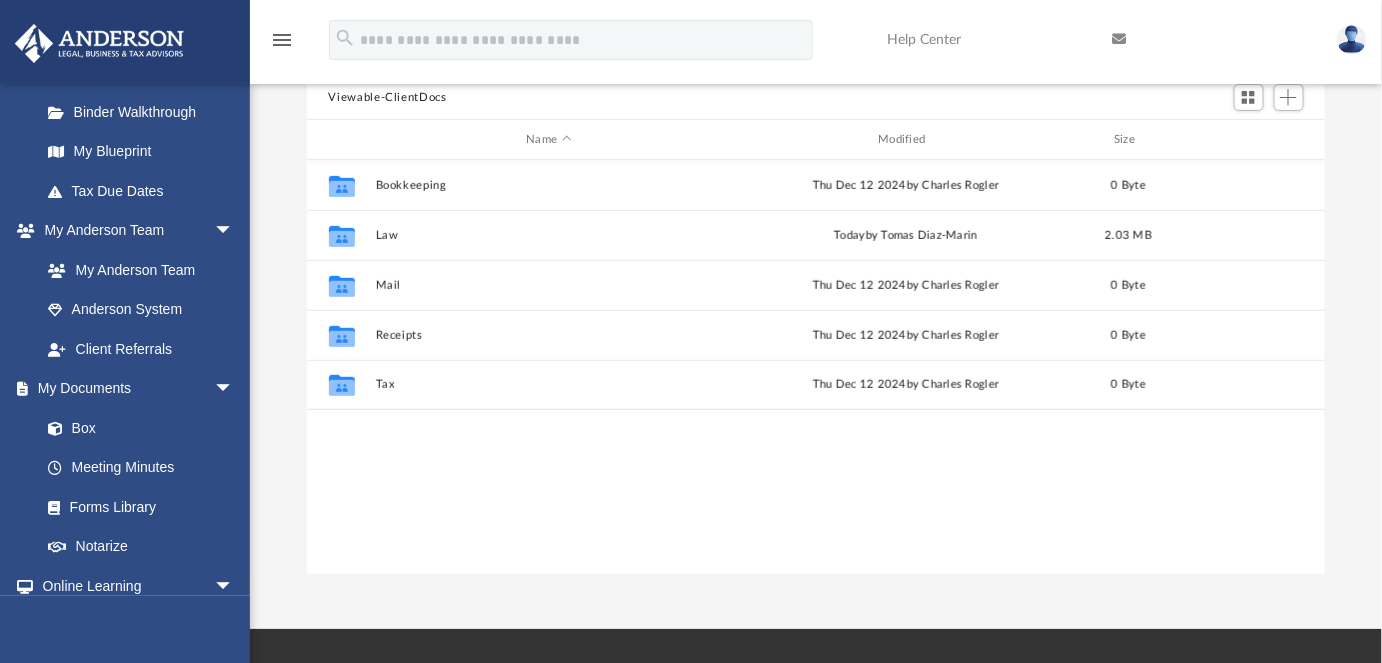 scroll, scrollTop: 15, scrollLeft: 14, axis: both 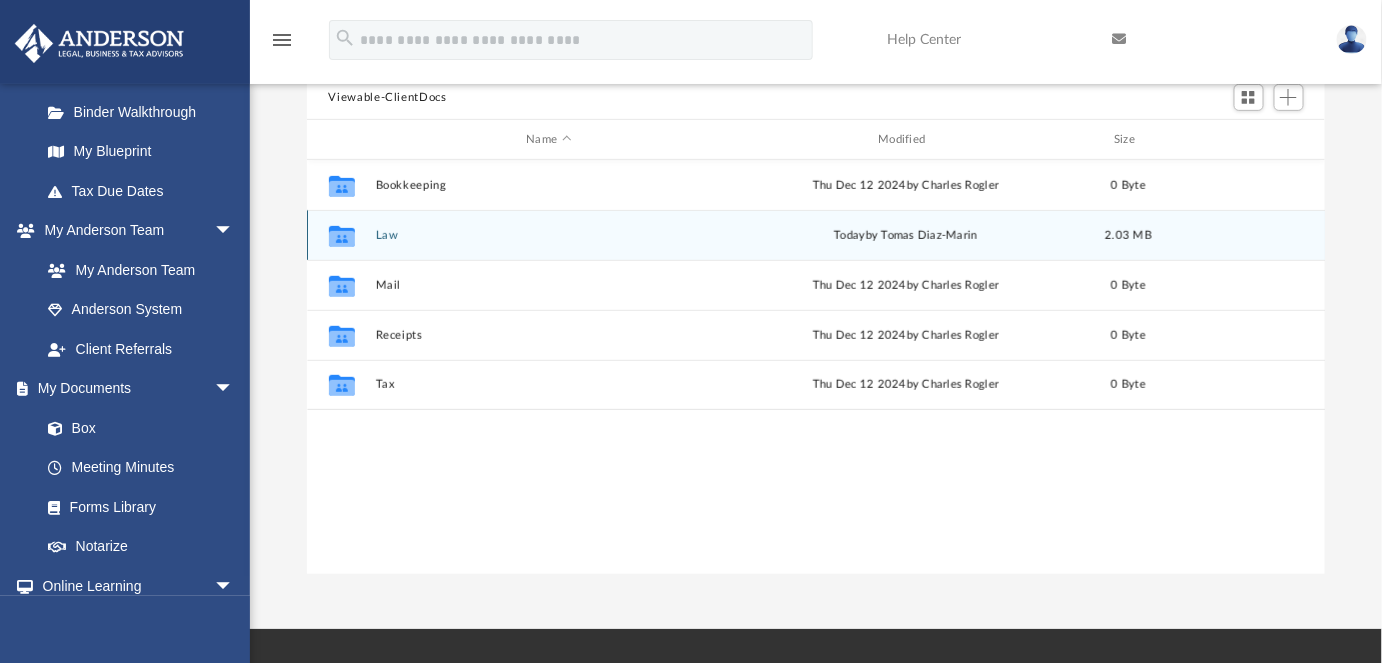 click on "Law" at bounding box center [549, 235] 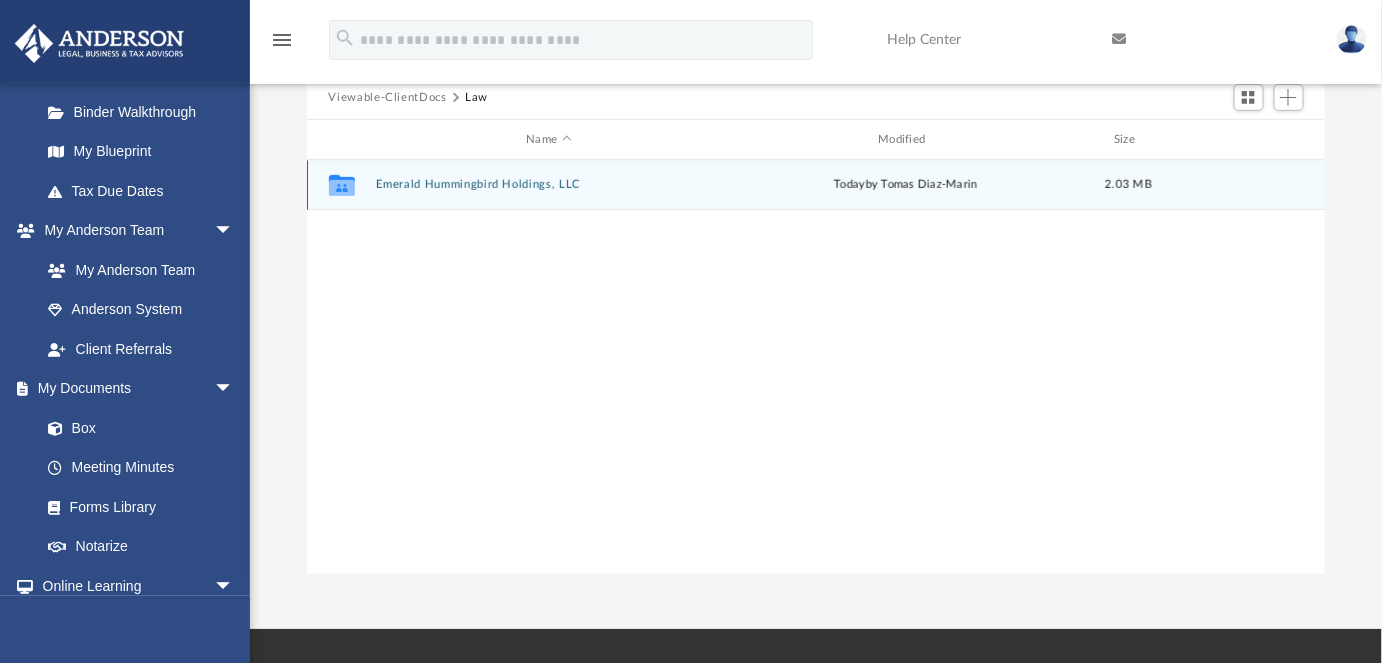 click on "Emerald Hummingbird Holdings, LLC" at bounding box center (549, 184) 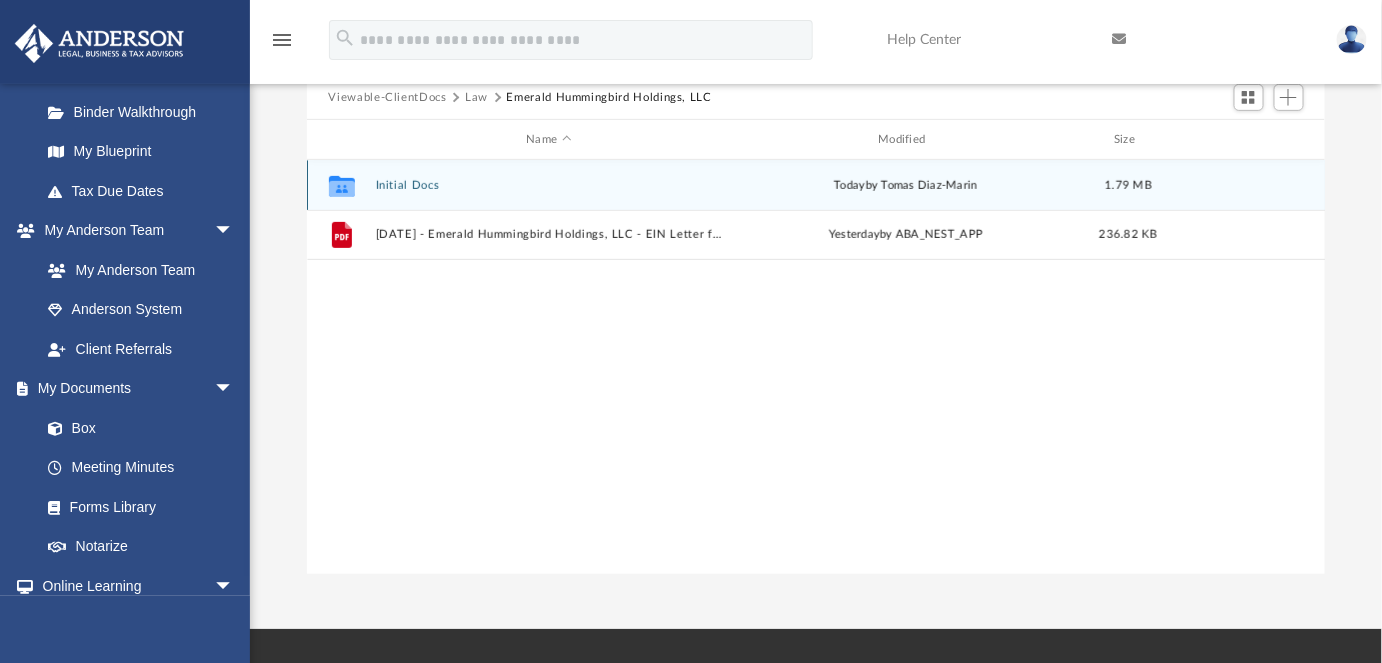 click on "Initial Docs" at bounding box center (549, 185) 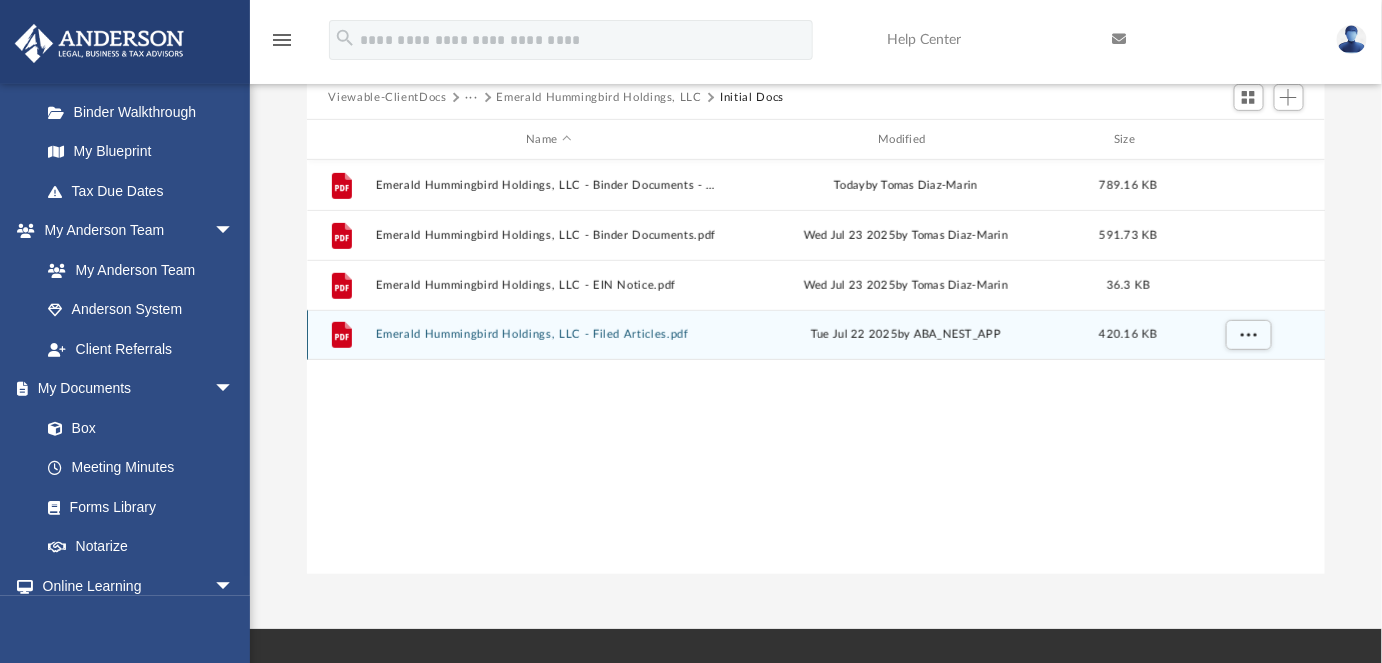 click on "Emerald Hummingbird Holdings, LLC - Filed Articles.pdf" at bounding box center (549, 334) 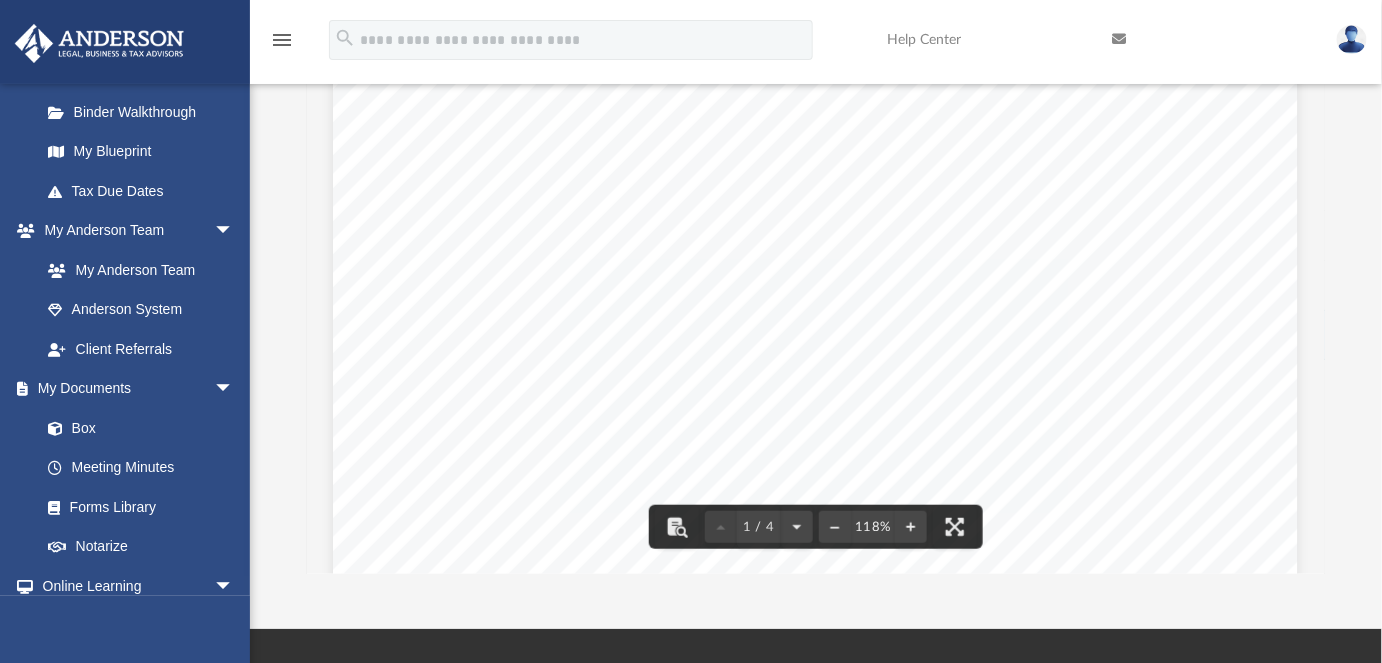 scroll, scrollTop: 0, scrollLeft: 0, axis: both 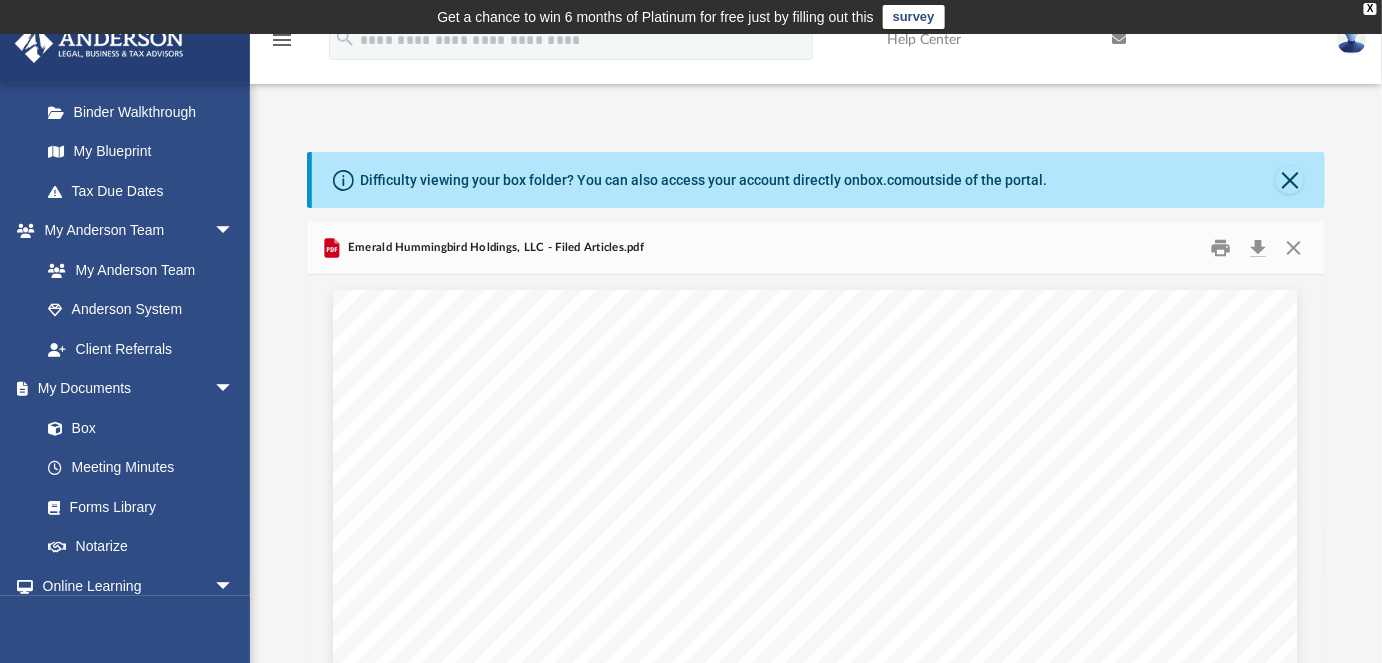 click on "menu" at bounding box center [282, 40] 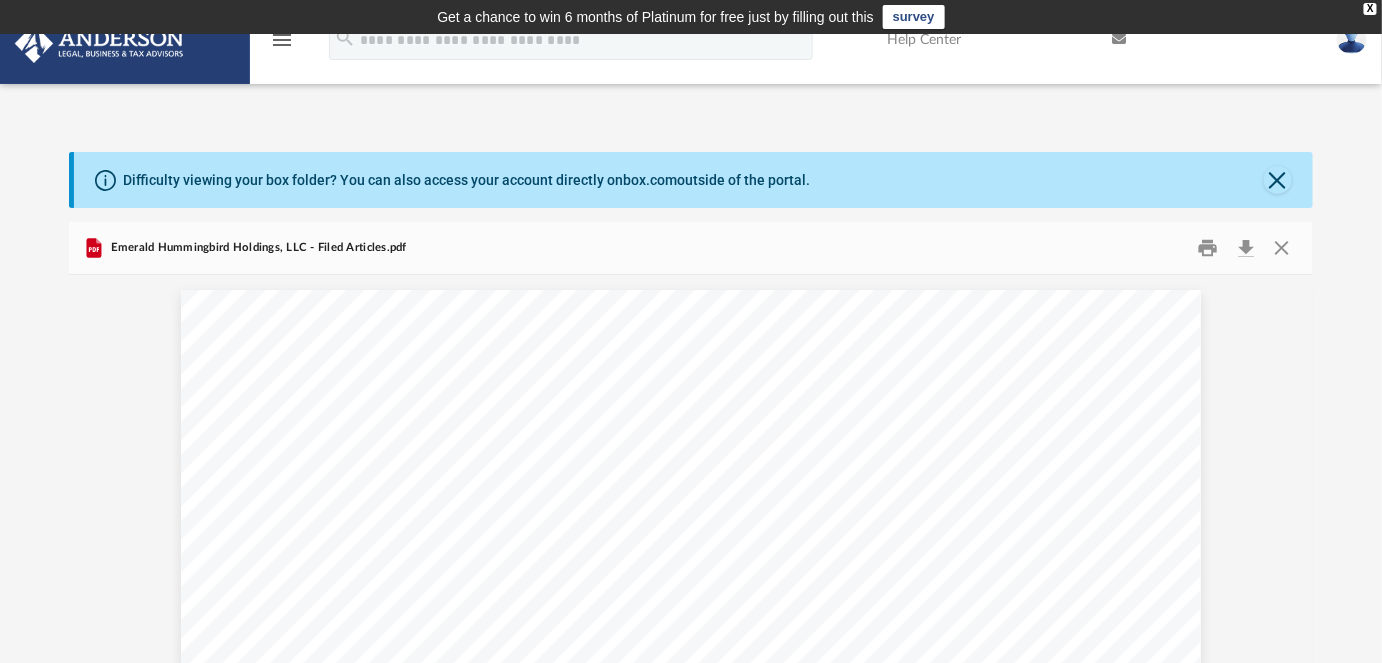 scroll, scrollTop: 686, scrollLeft: 0, axis: vertical 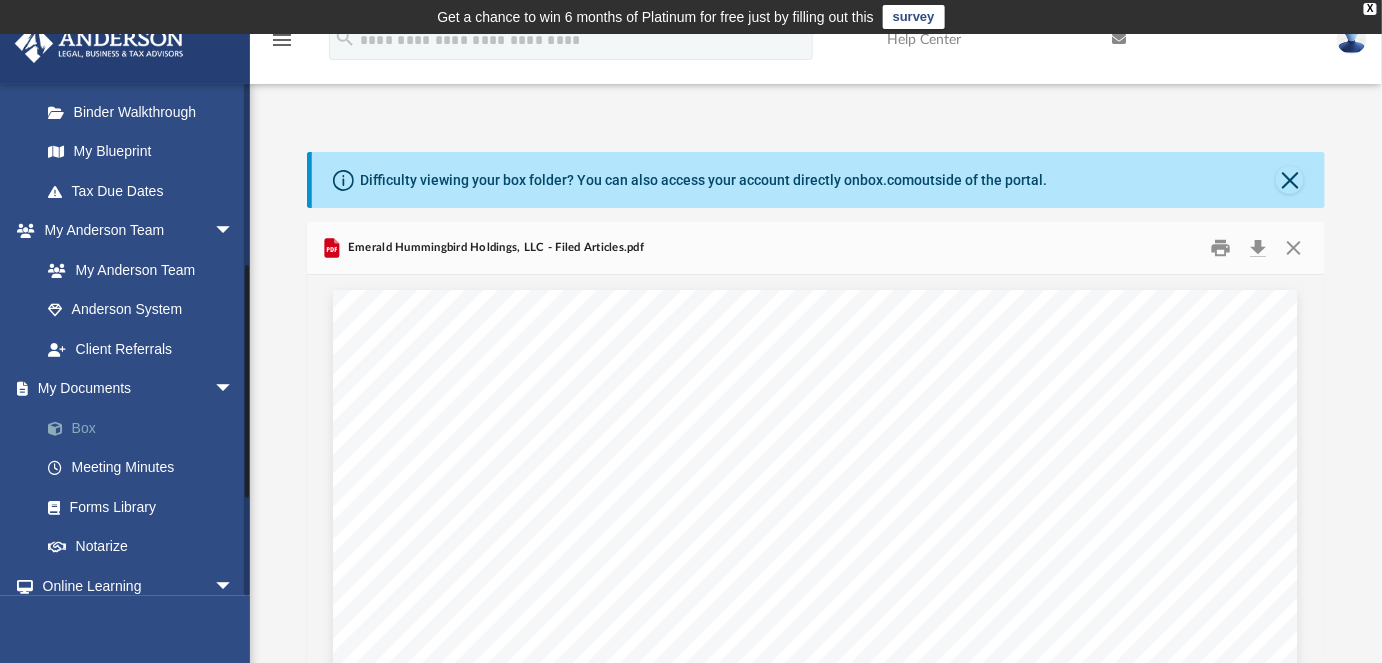 click on "Box" at bounding box center (146, 428) 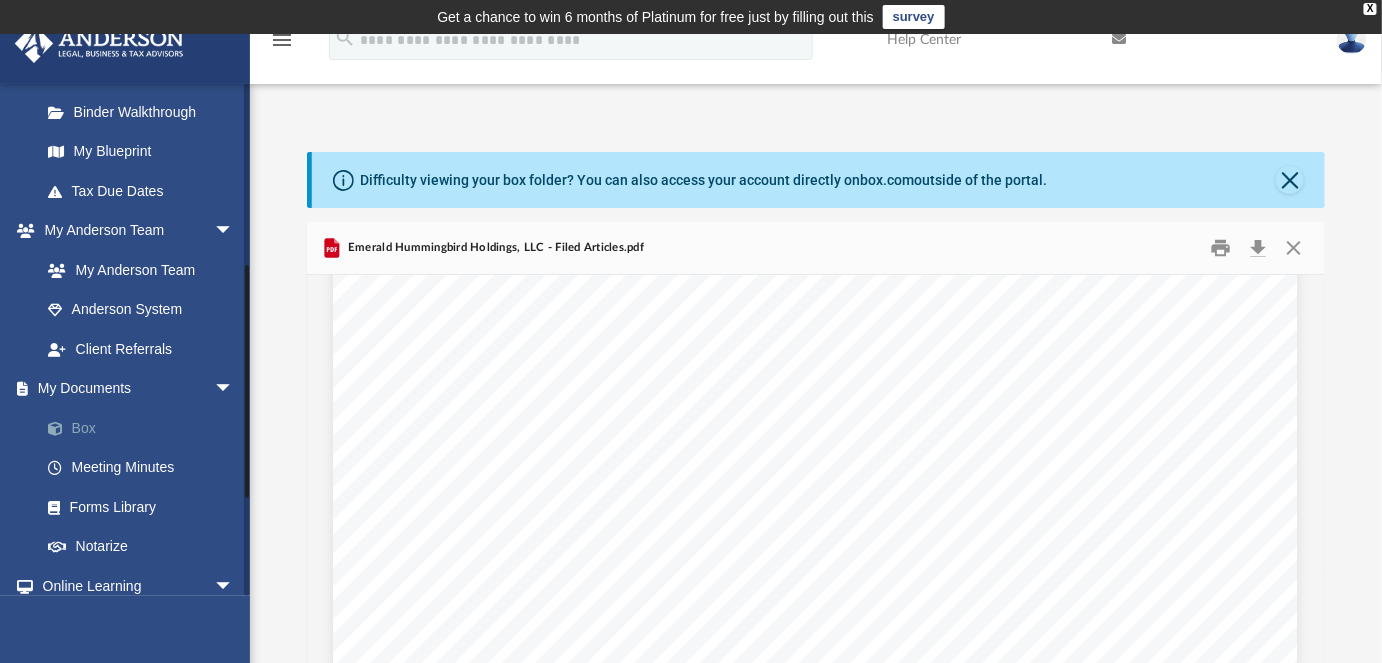 scroll, scrollTop: 0, scrollLeft: 0, axis: both 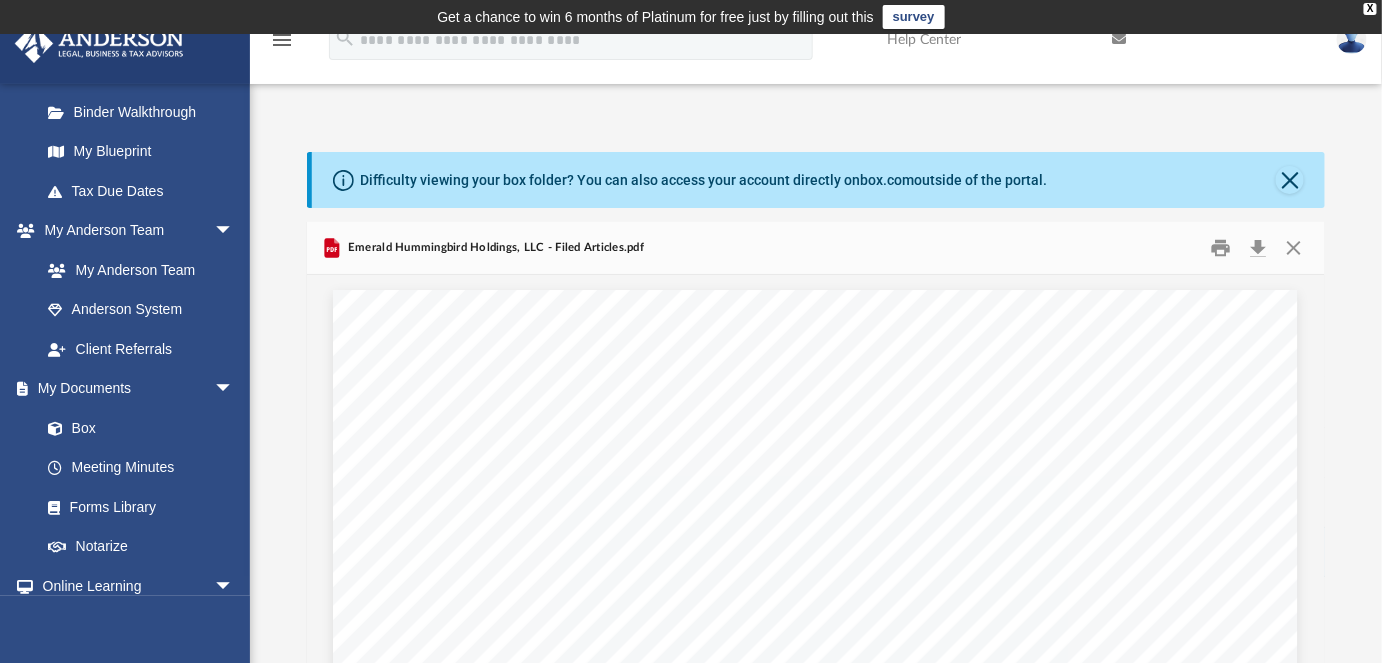 click on "Emerald Hummingbird Holdings, LLC - Filed Articles.pdf" at bounding box center (816, 248) 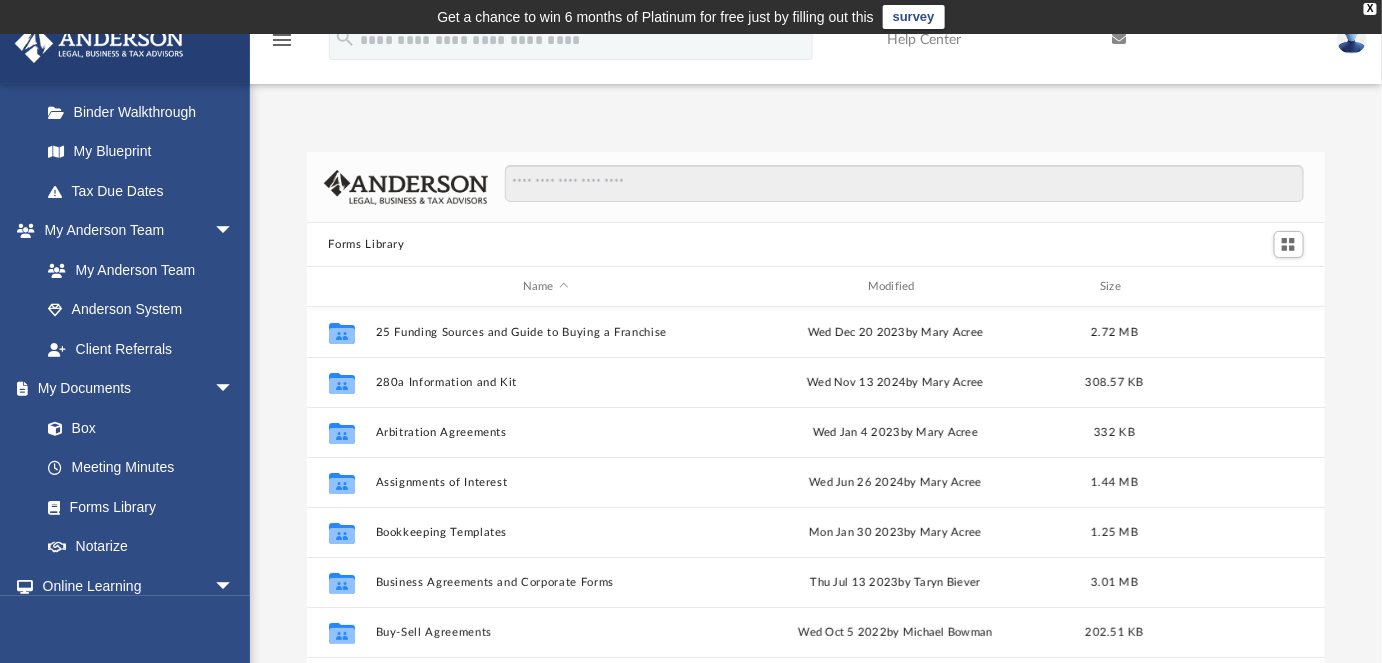 scroll, scrollTop: 15, scrollLeft: 14, axis: both 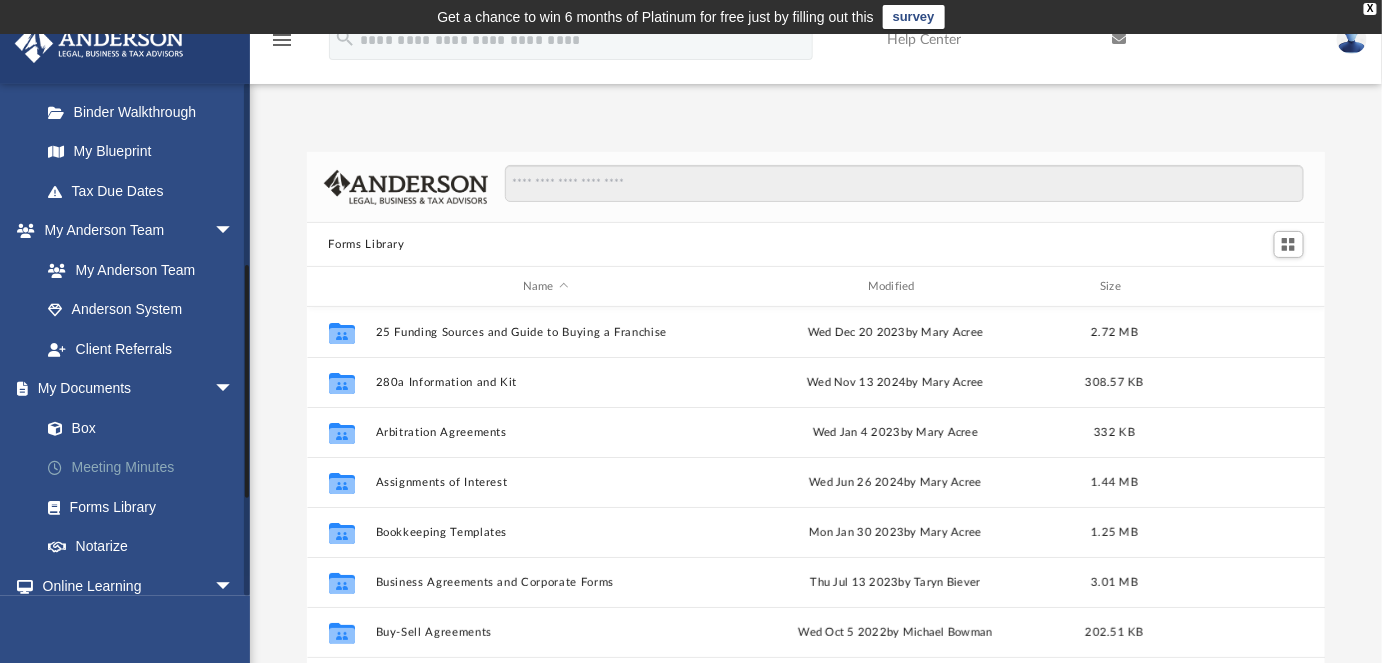 click on "Meeting Minutes" at bounding box center (146, 468) 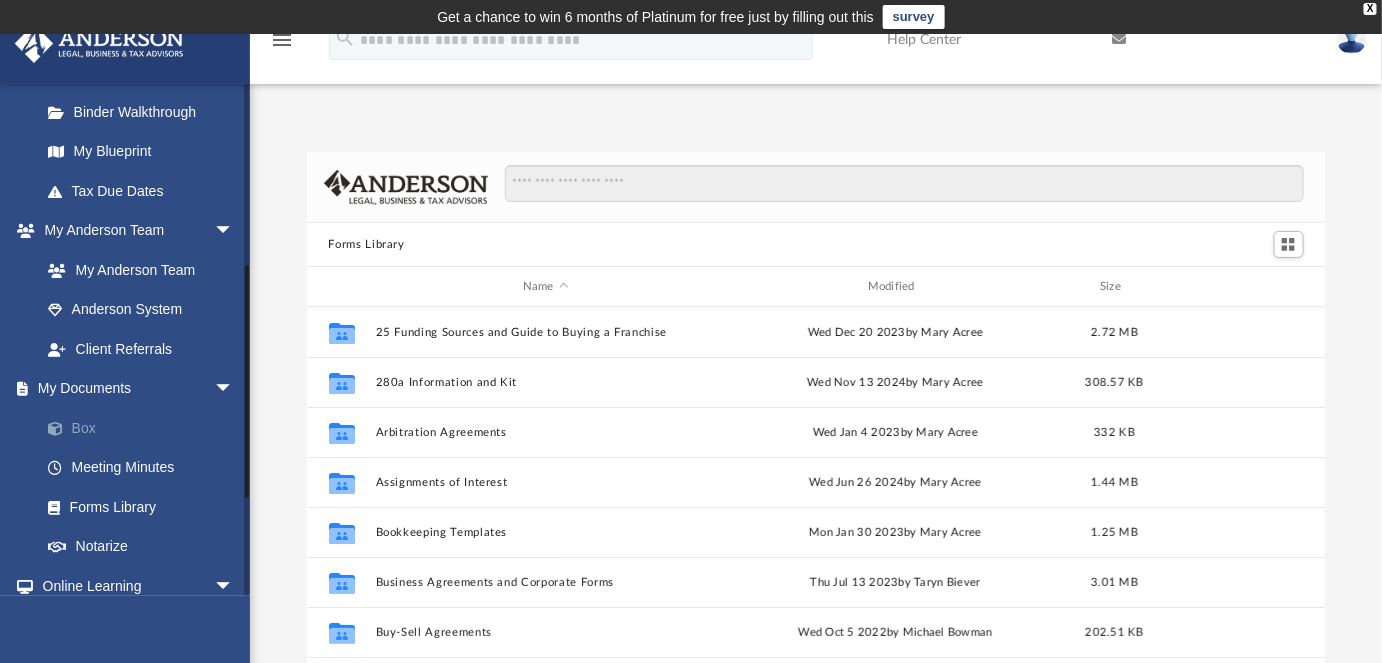 click on "Box" at bounding box center [146, 428] 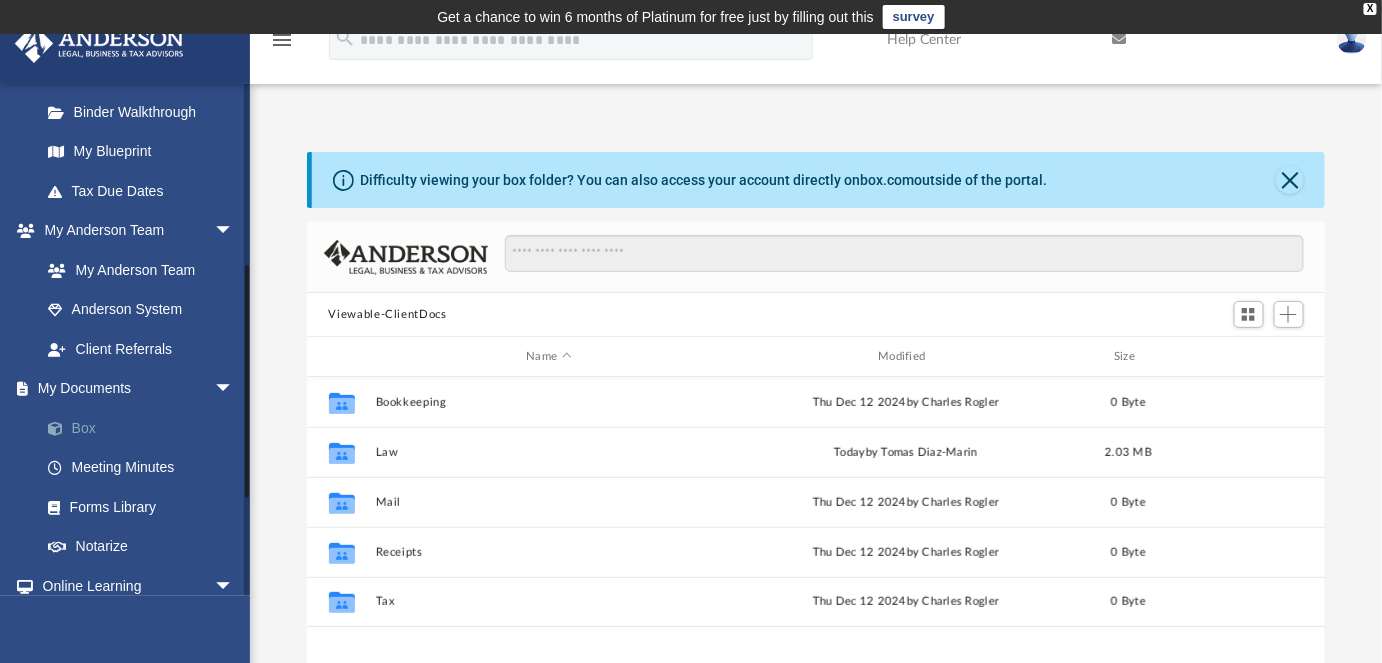 scroll, scrollTop: 15, scrollLeft: 14, axis: both 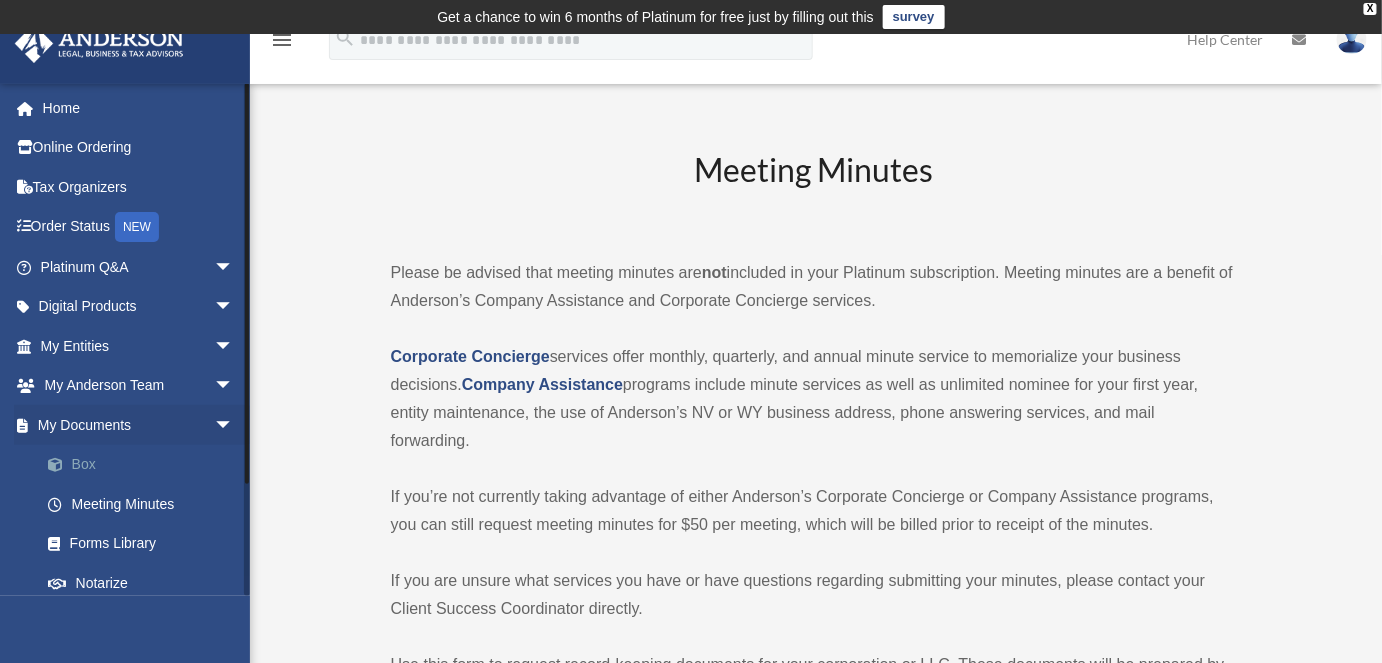 click on "Box" at bounding box center (146, 465) 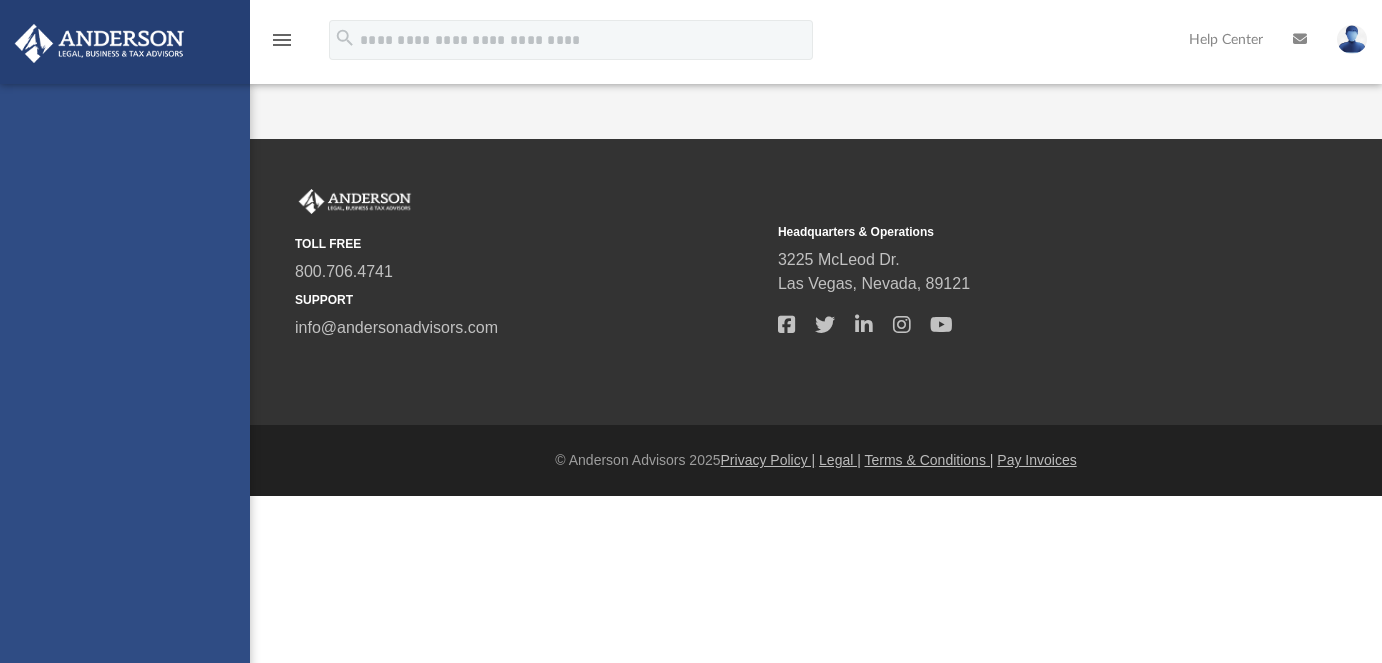 scroll, scrollTop: 0, scrollLeft: 0, axis: both 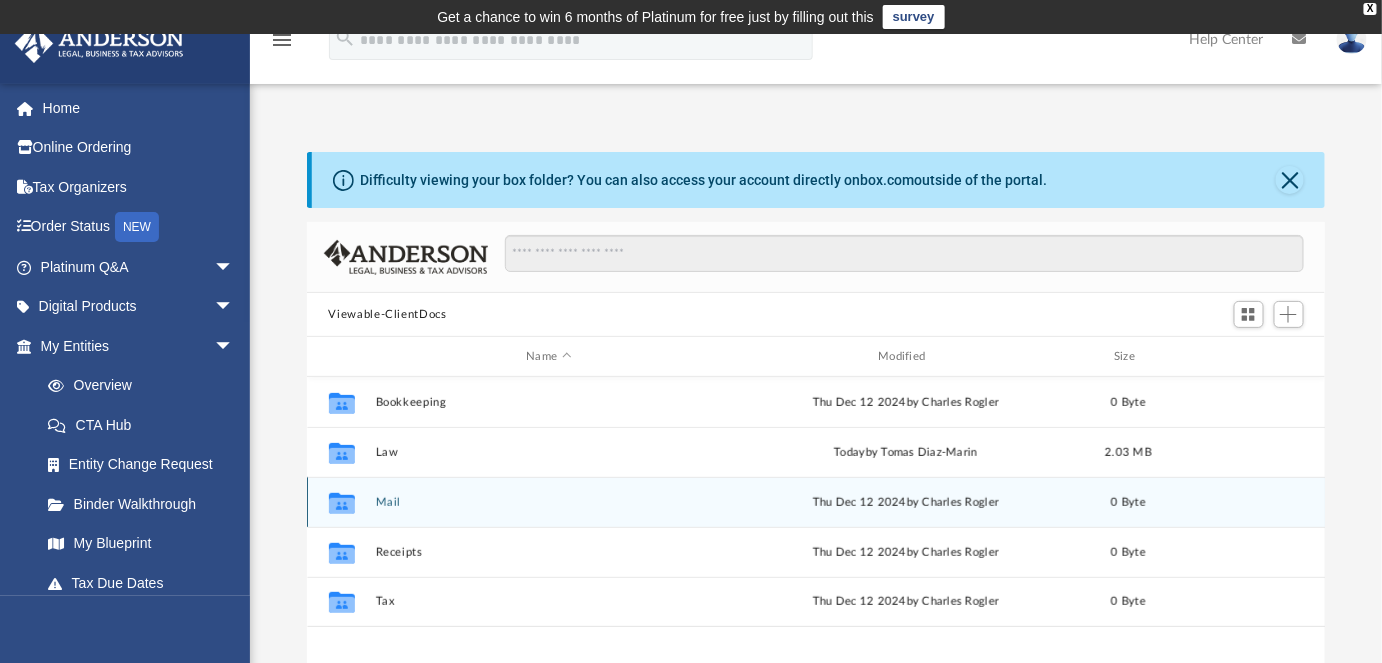 click on "Mail" at bounding box center (549, 502) 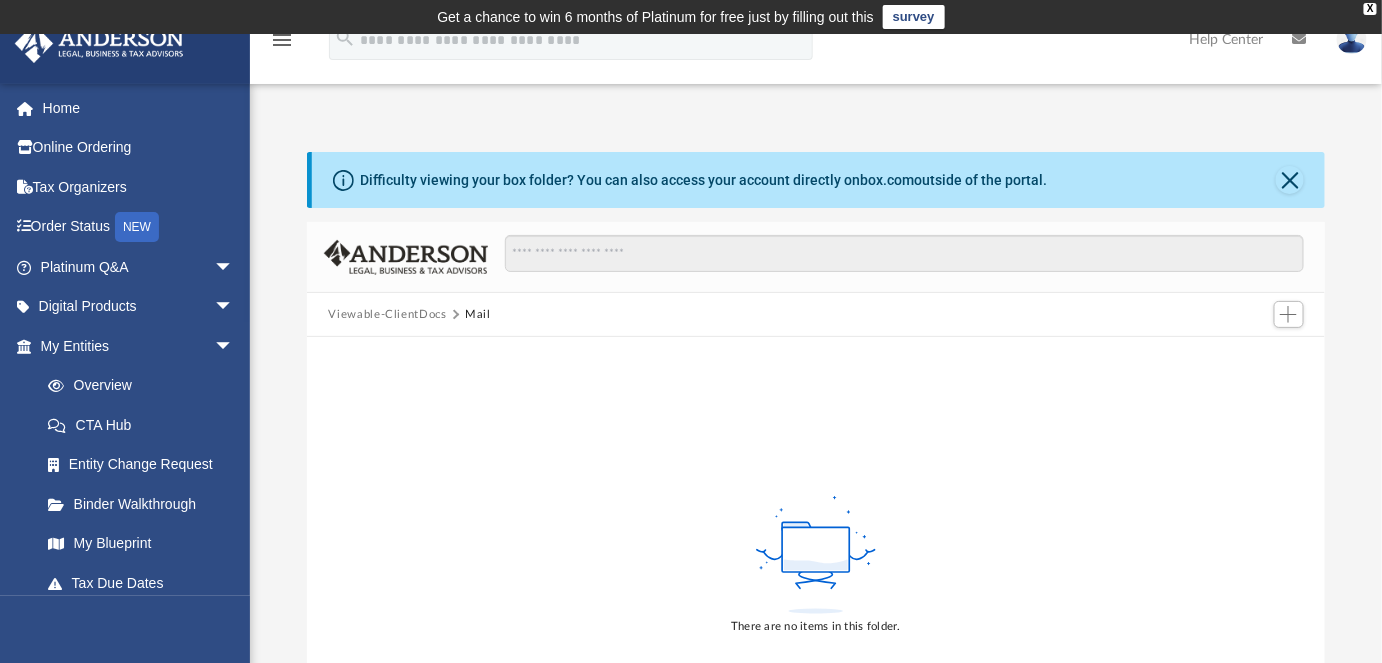 click on "Viewable-ClientDocs" at bounding box center [387, 315] 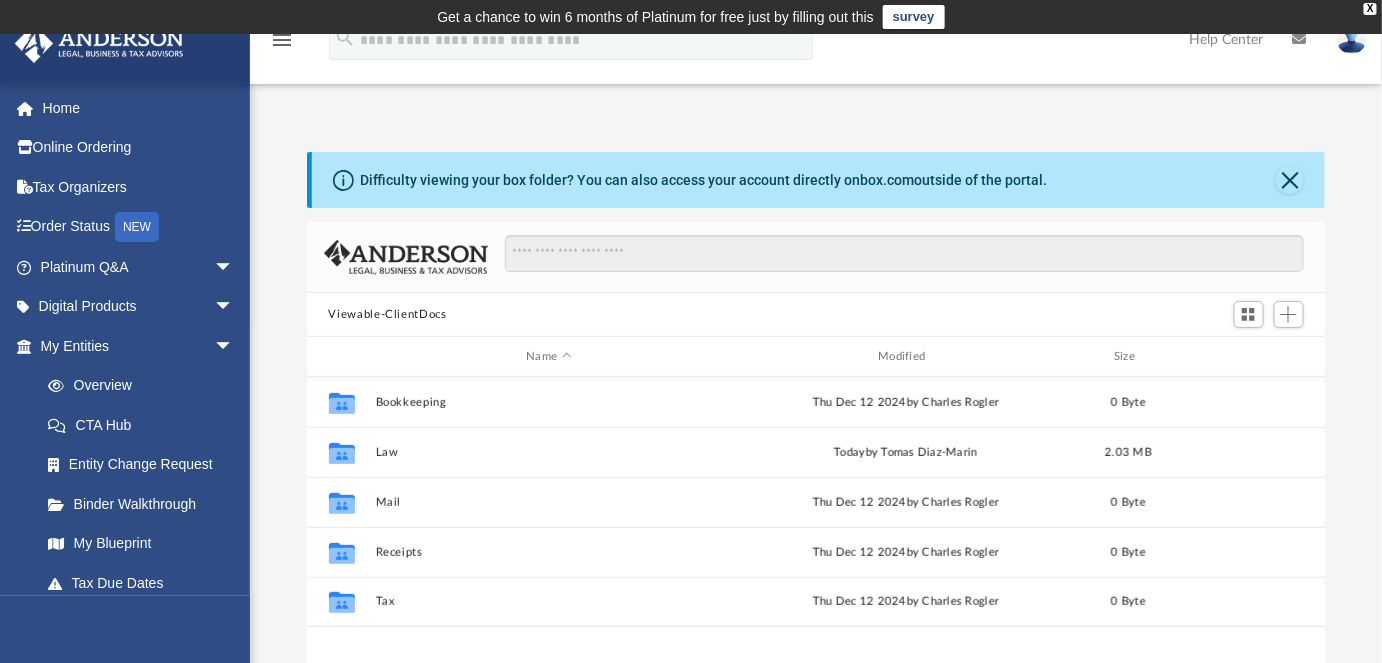 scroll, scrollTop: 15, scrollLeft: 14, axis: both 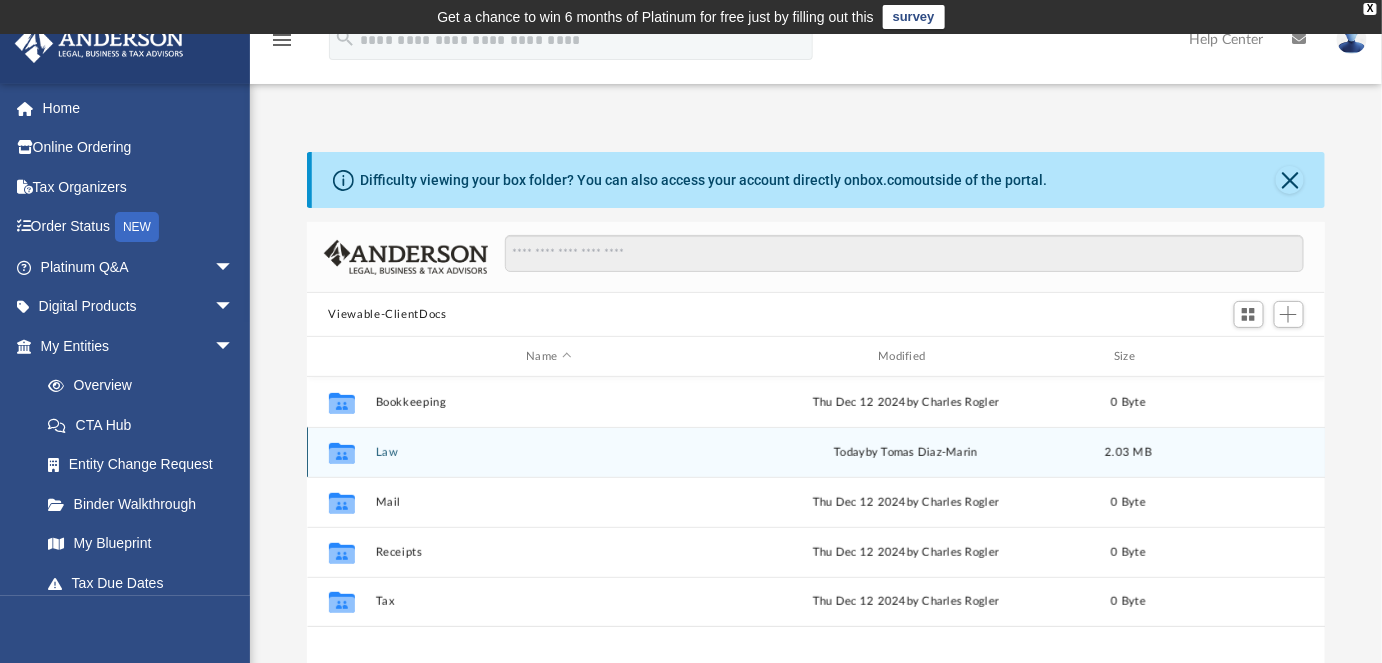 click on "Law" at bounding box center (549, 452) 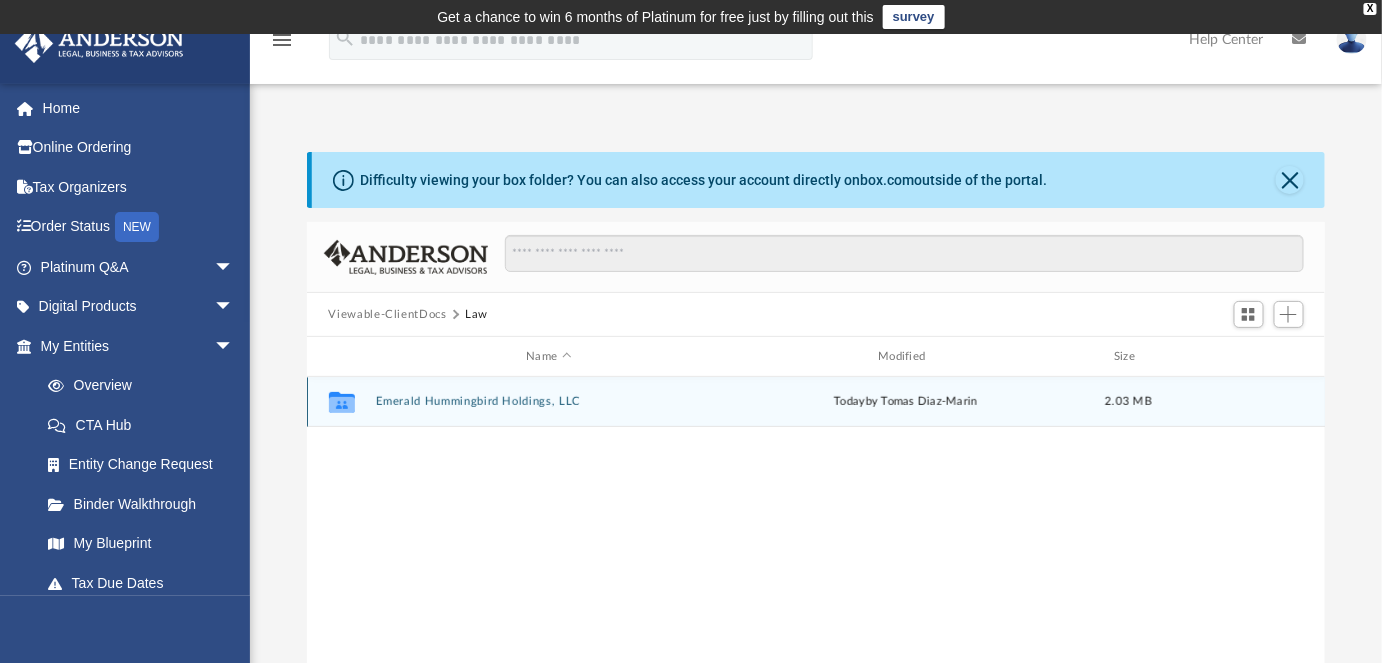 click on "Emerald Hummingbird Holdings, LLC" at bounding box center (549, 401) 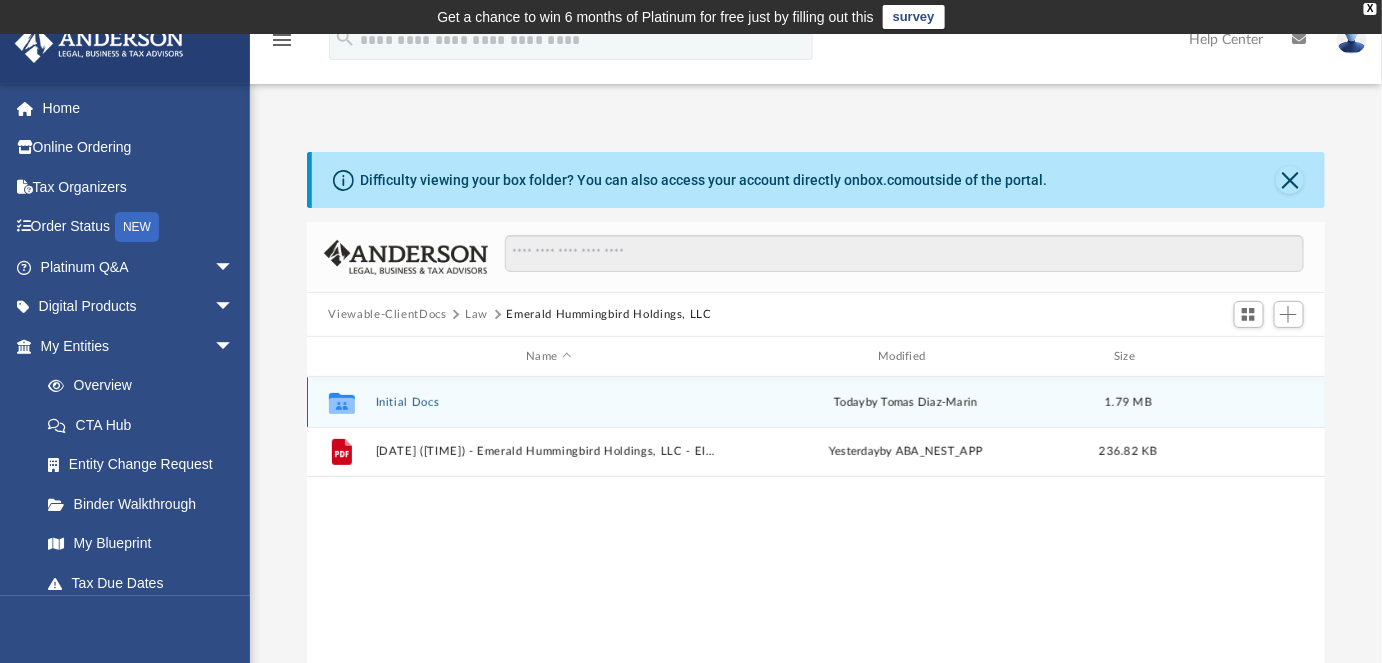click on "Initial Docs" at bounding box center (549, 402) 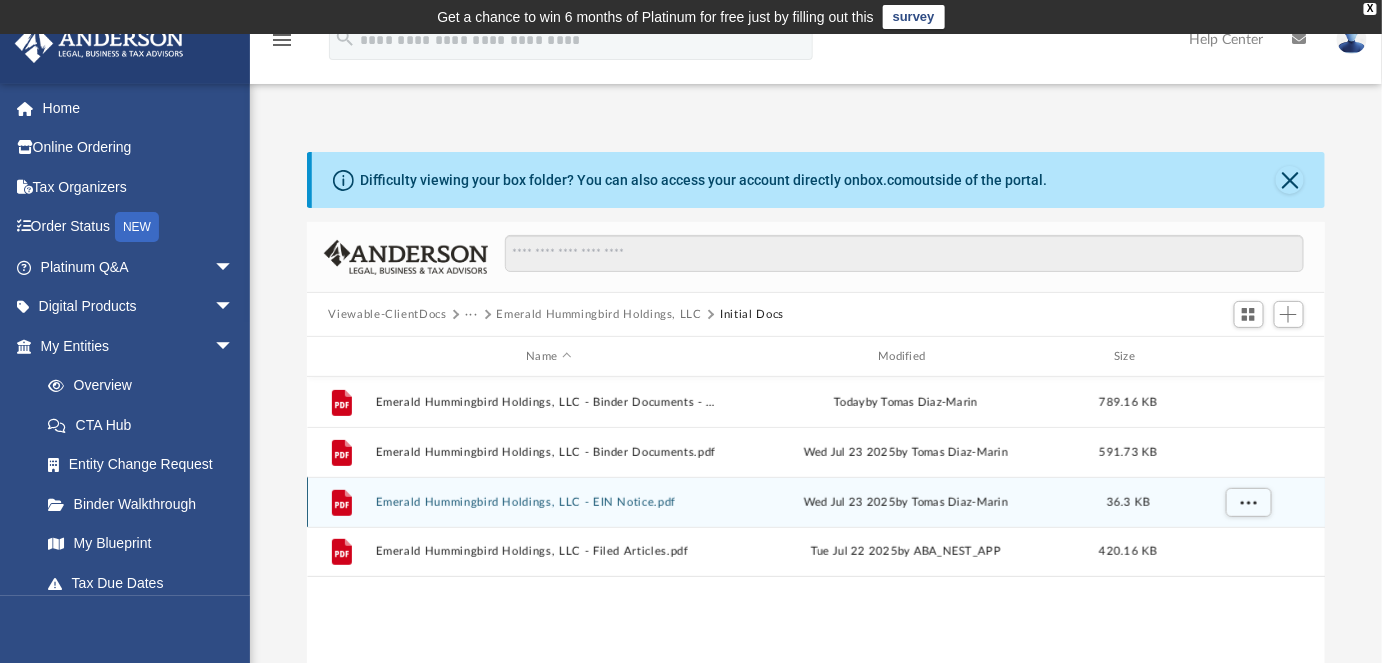 click on "Emerald Hummingbird Holdings, LLC - EIN Notice.pdf" at bounding box center [549, 502] 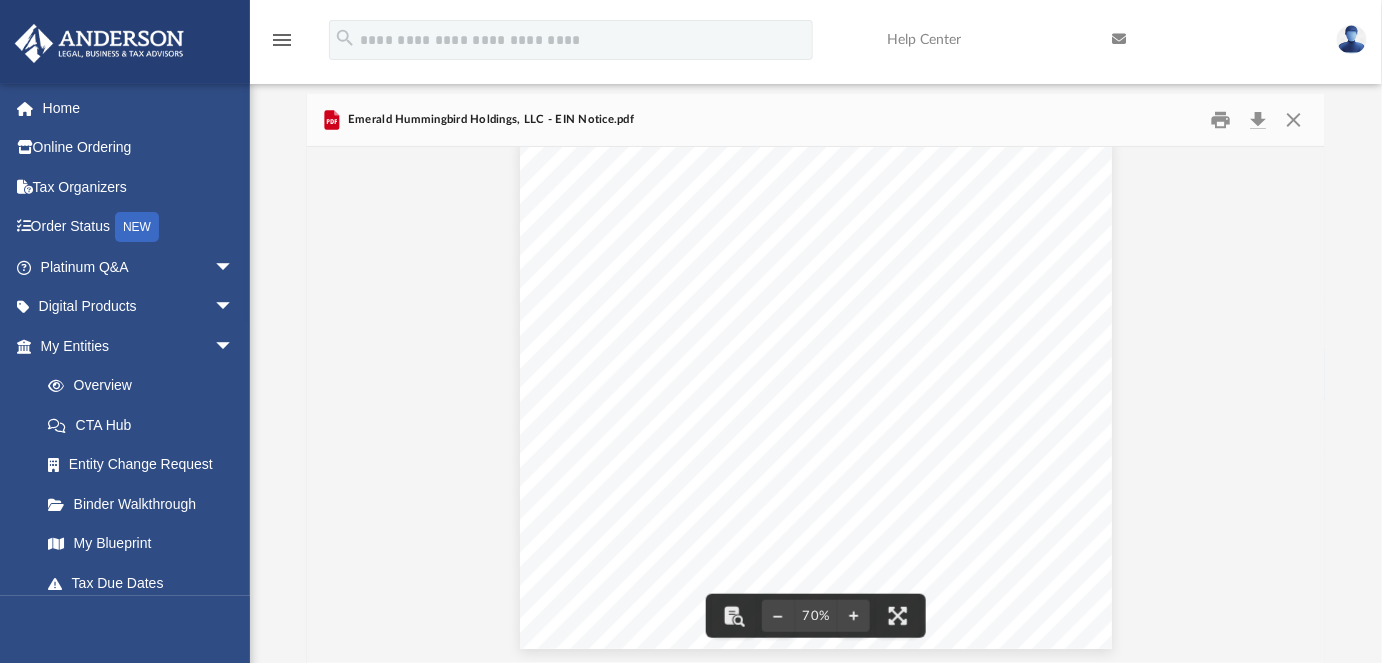 scroll, scrollTop: 0, scrollLeft: 0, axis: both 